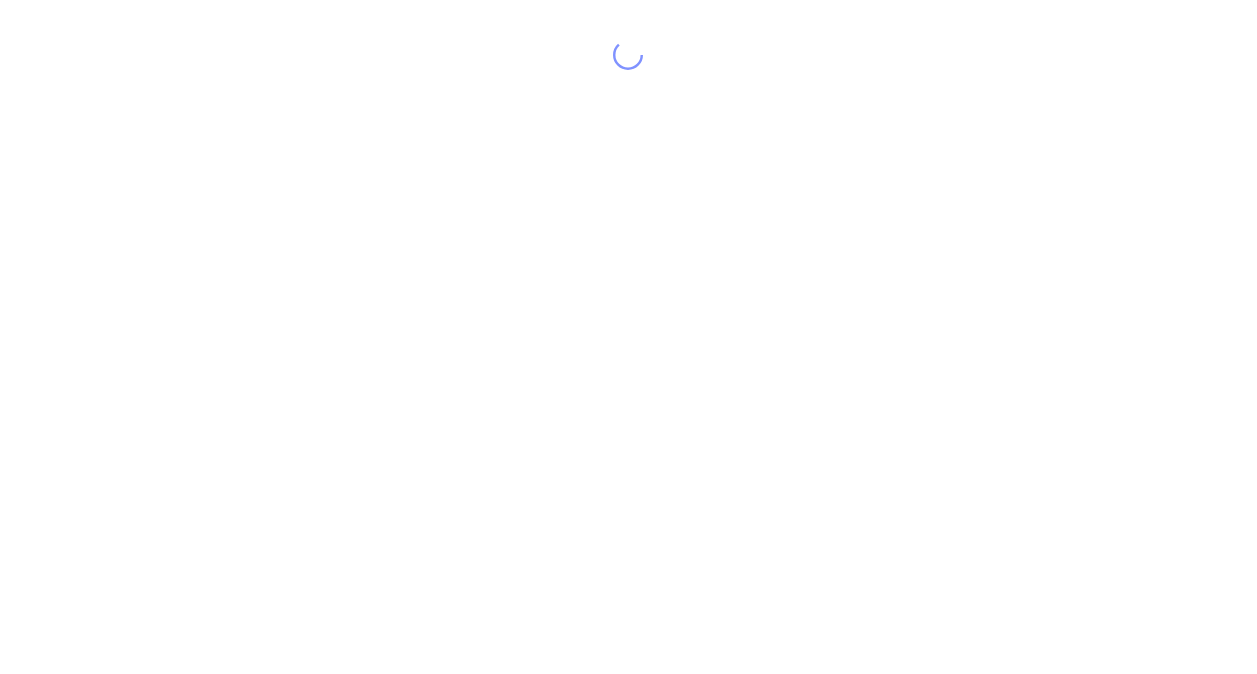 scroll, scrollTop: 0, scrollLeft: 0, axis: both 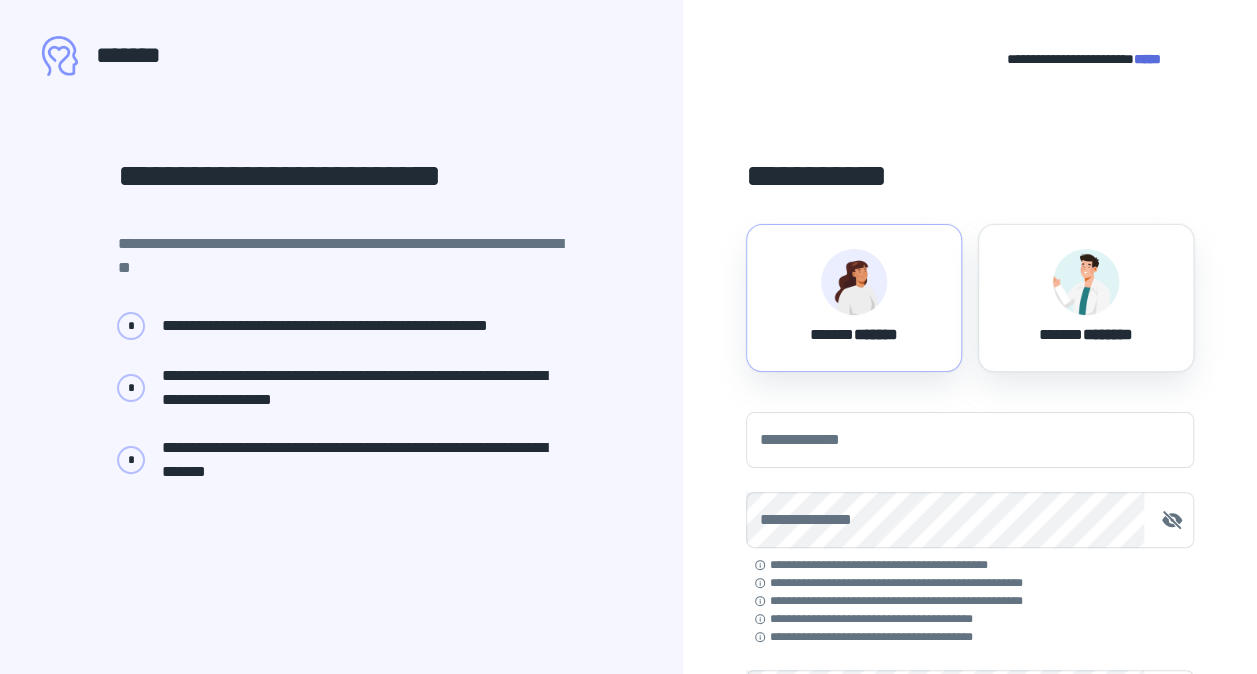 click at bounding box center [854, 282] 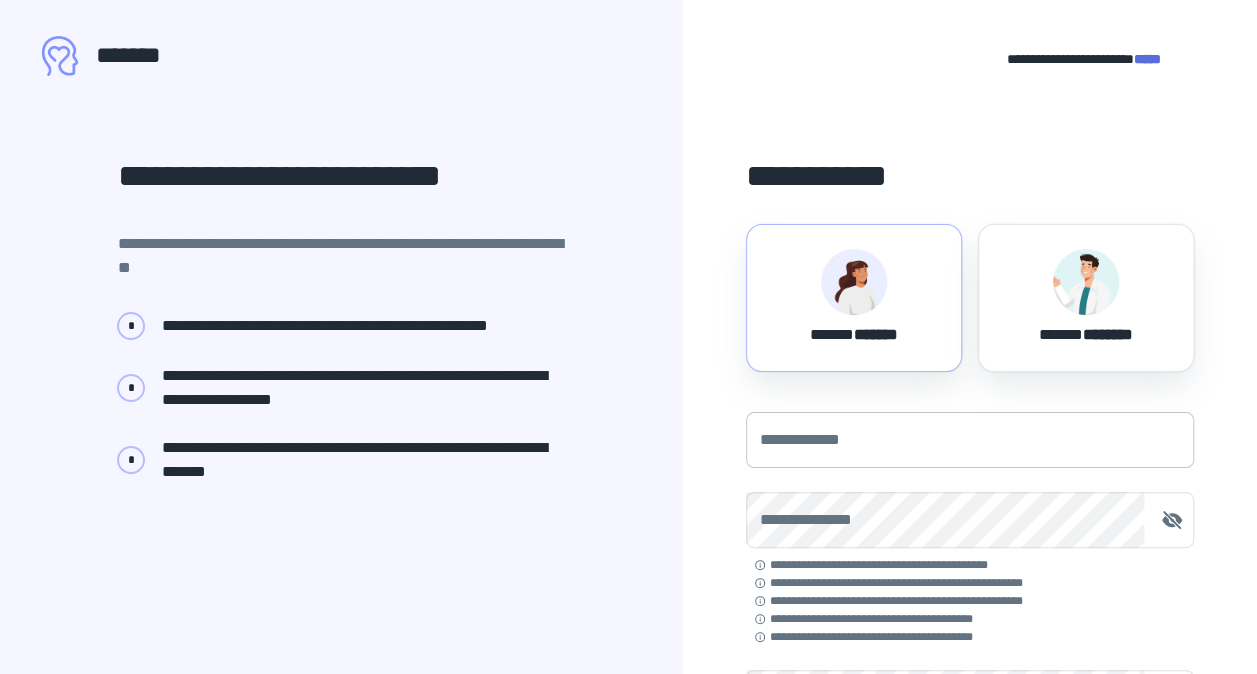 click on "**********" at bounding box center [970, 440] 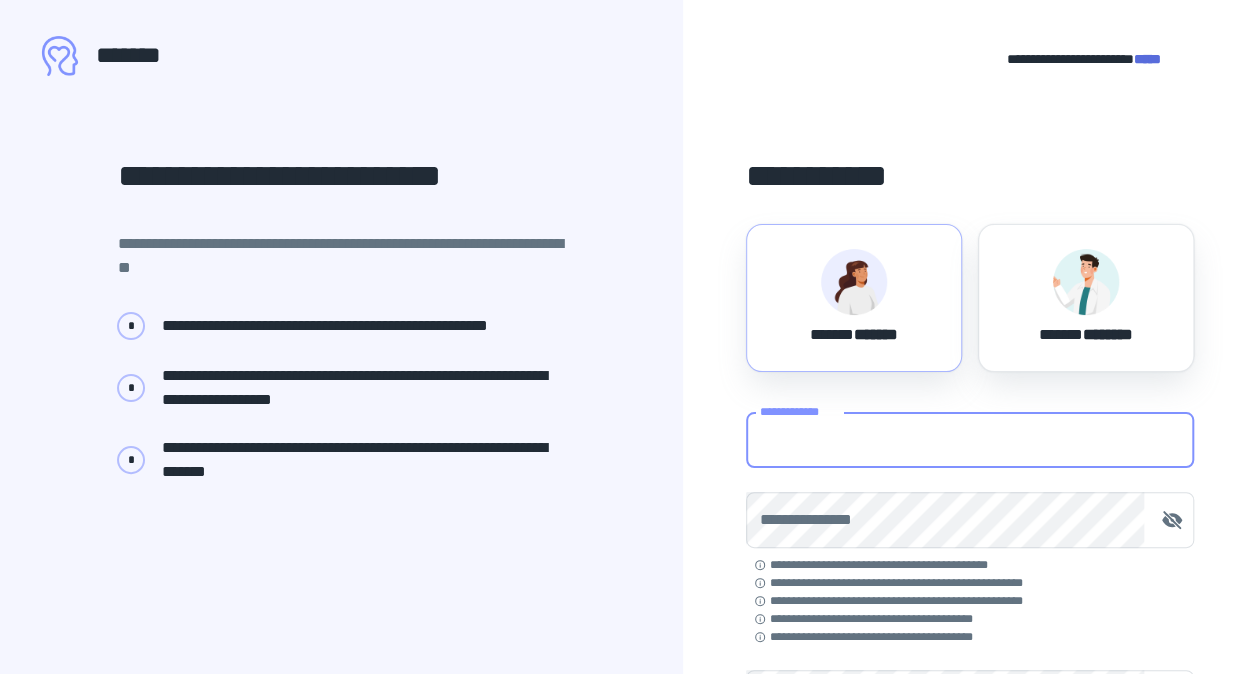 type on "**********" 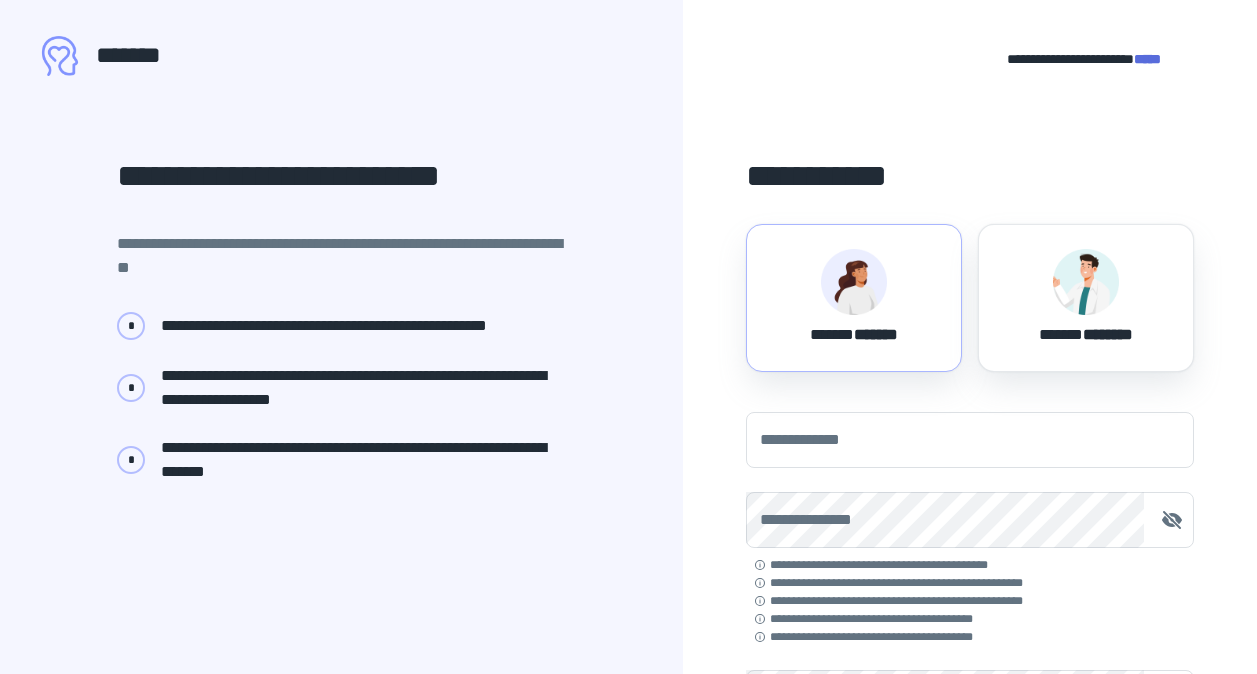 scroll, scrollTop: 0, scrollLeft: 0, axis: both 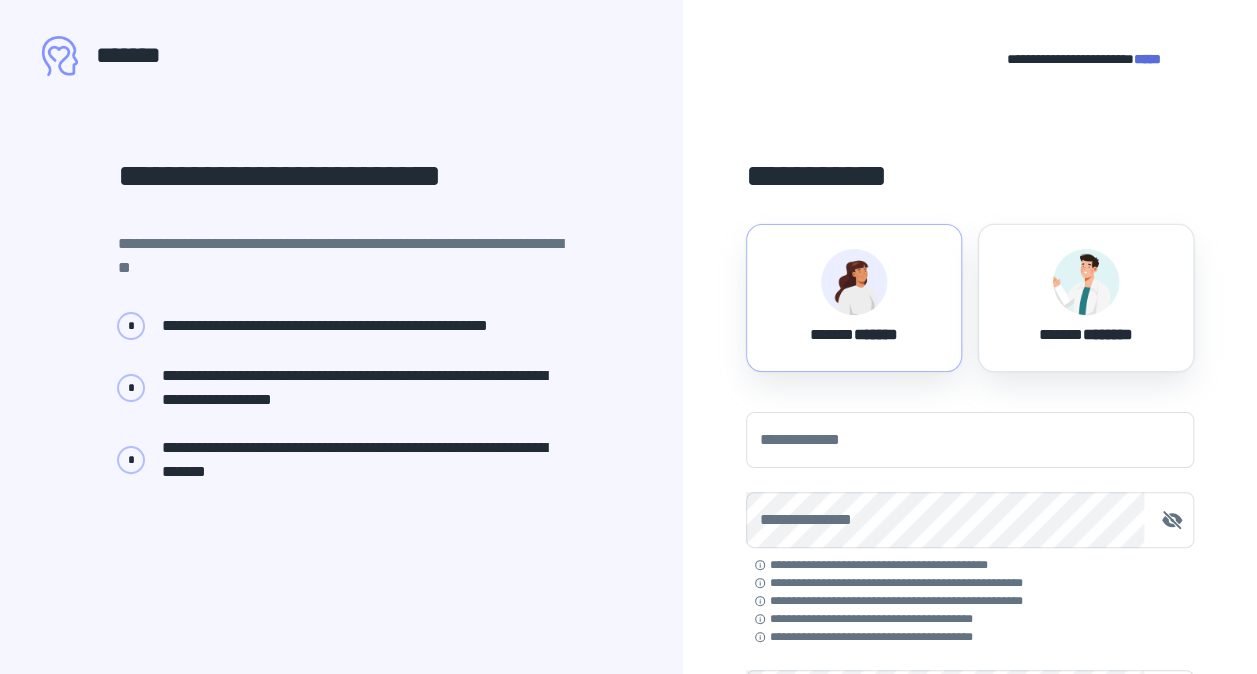 click at bounding box center [854, 282] 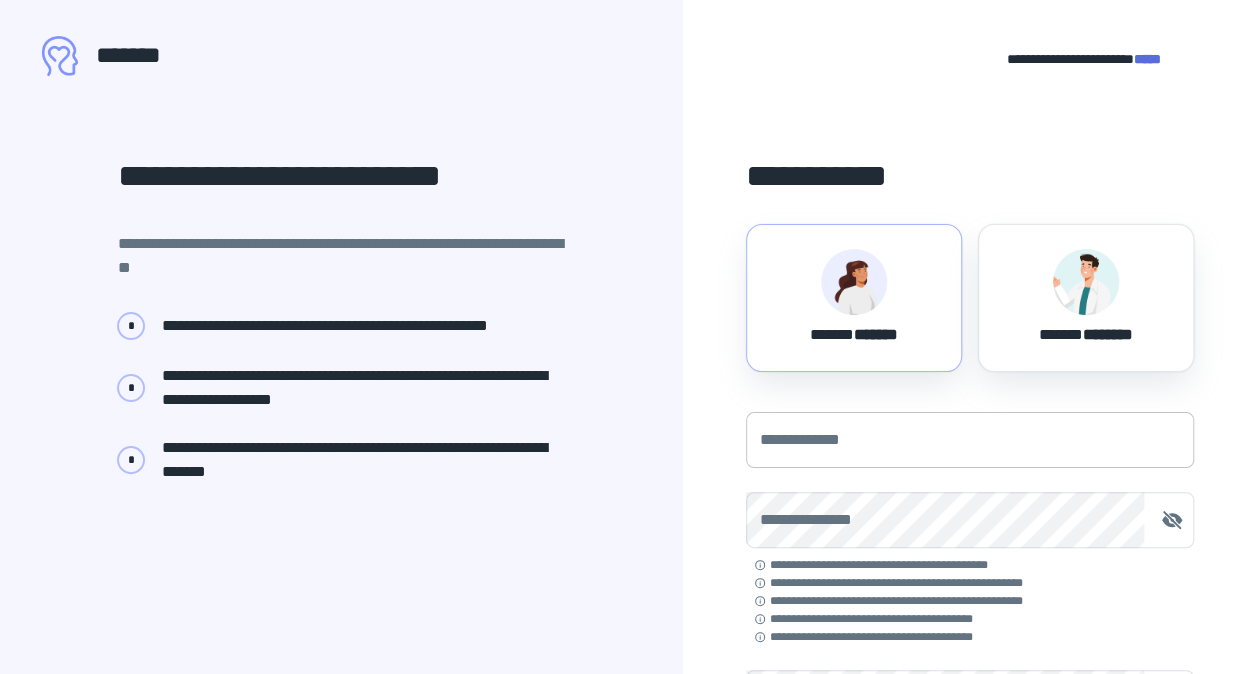 click on "**********" at bounding box center (970, 440) 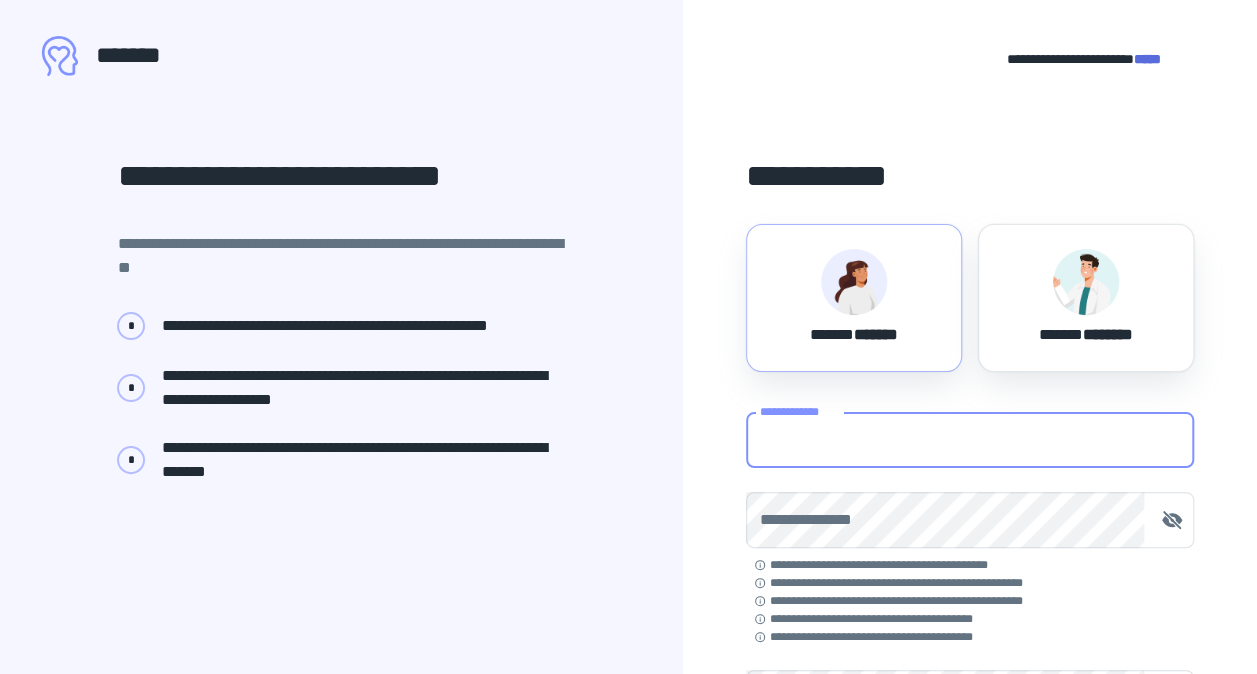 type on "**********" 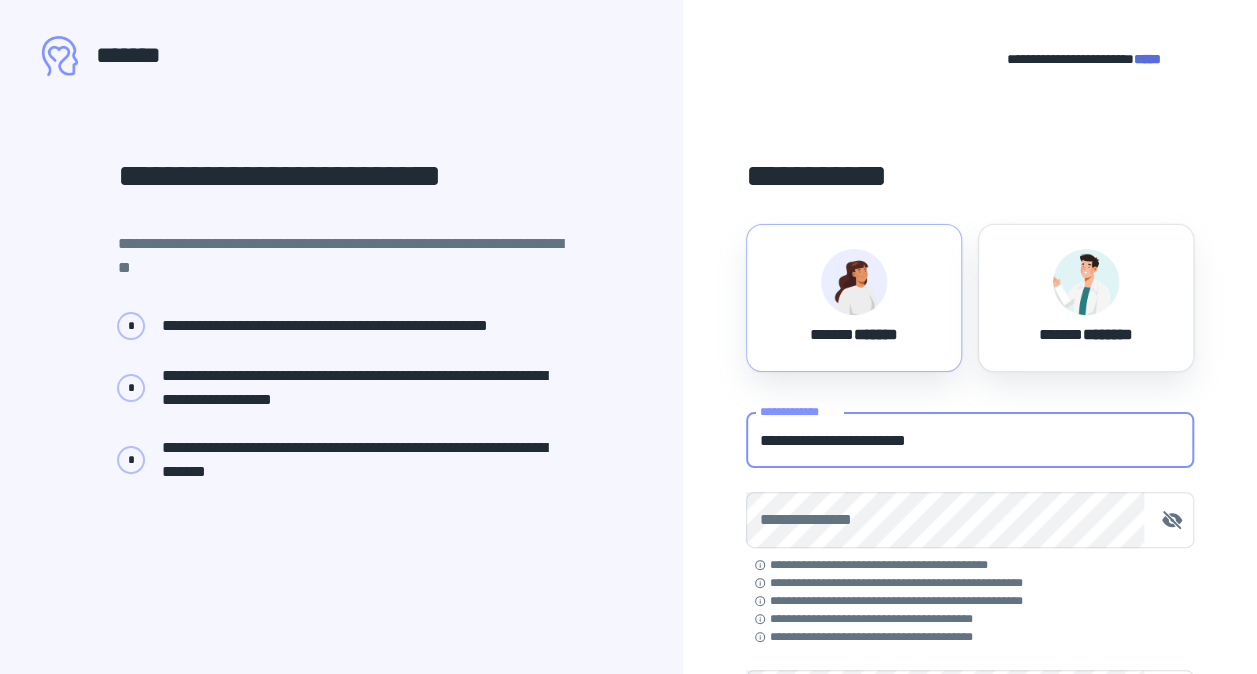 click on "**********" at bounding box center (970, 520) 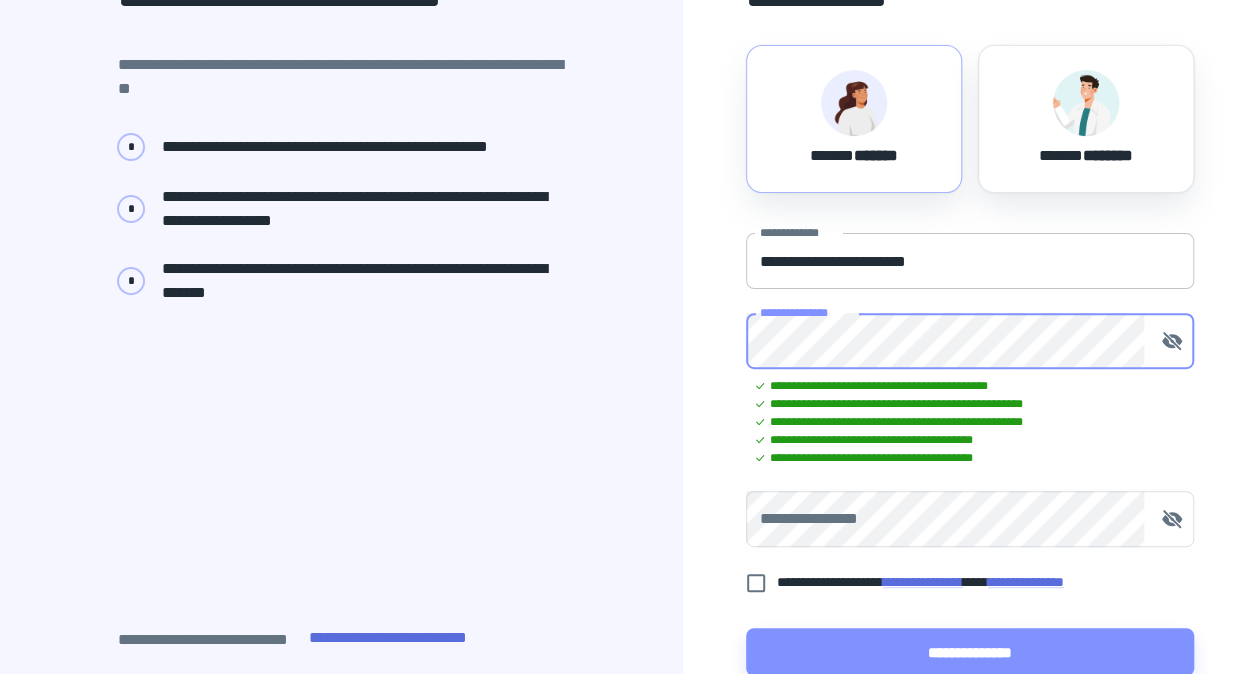 scroll, scrollTop: 194, scrollLeft: 0, axis: vertical 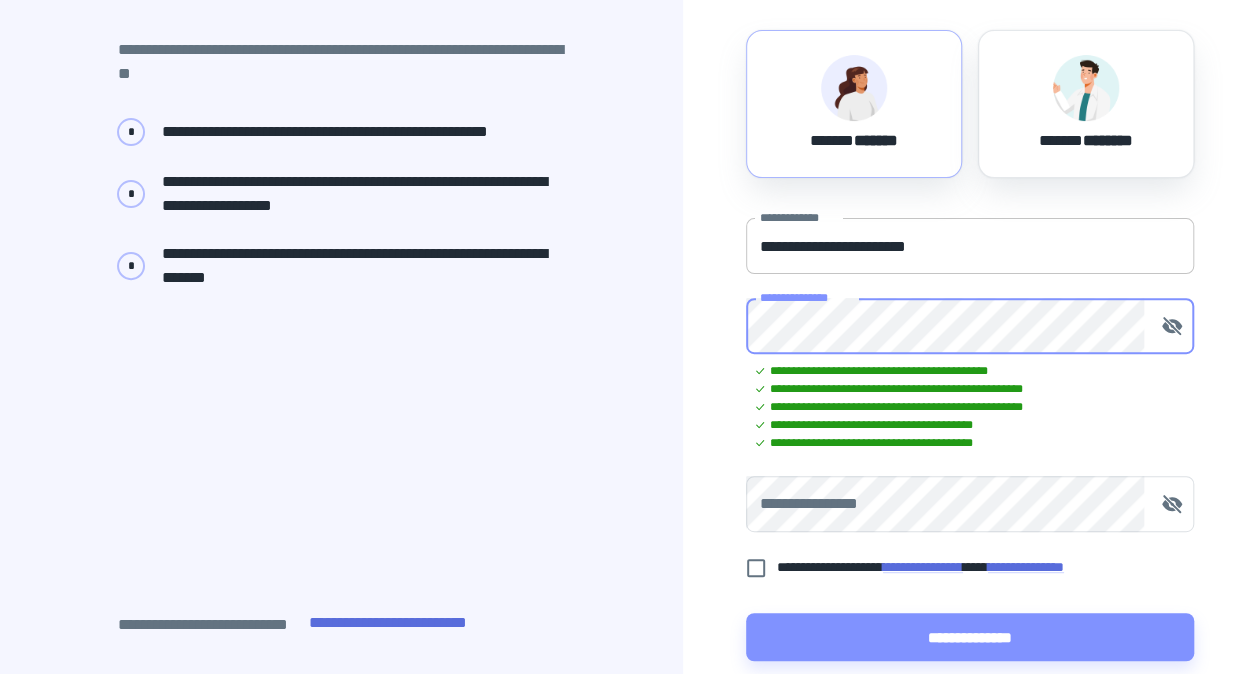 click on "**********" at bounding box center (970, 504) 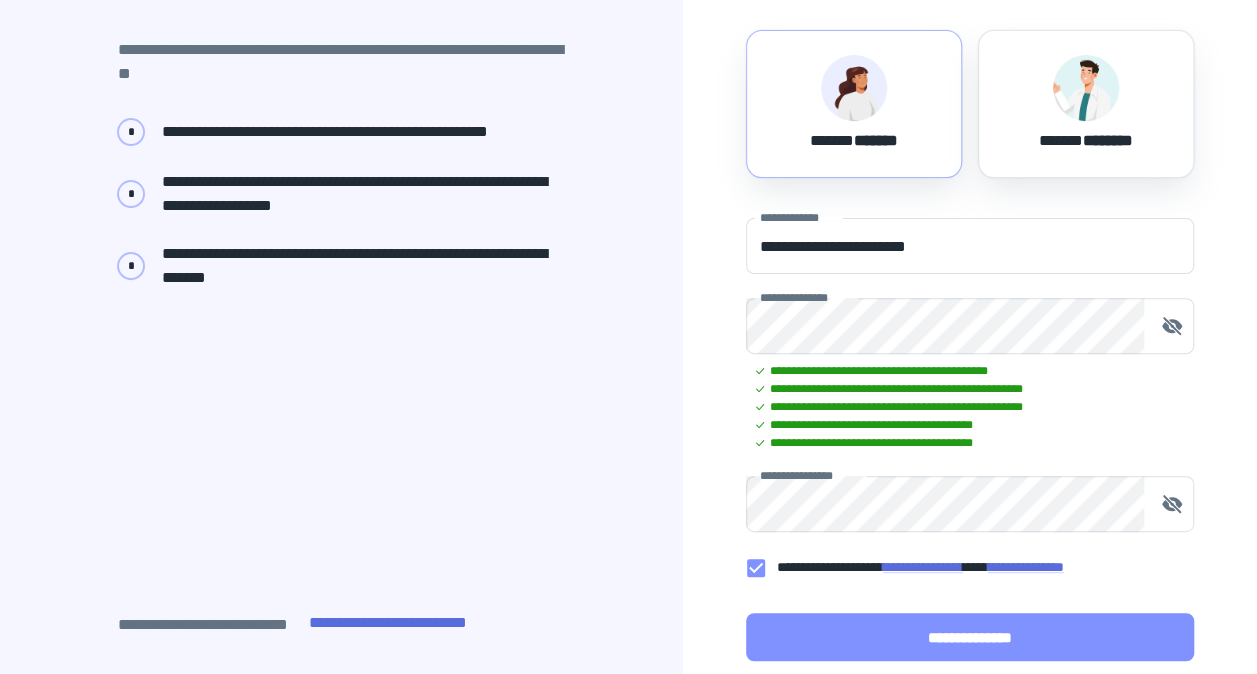 click on "**********" at bounding box center [970, 637] 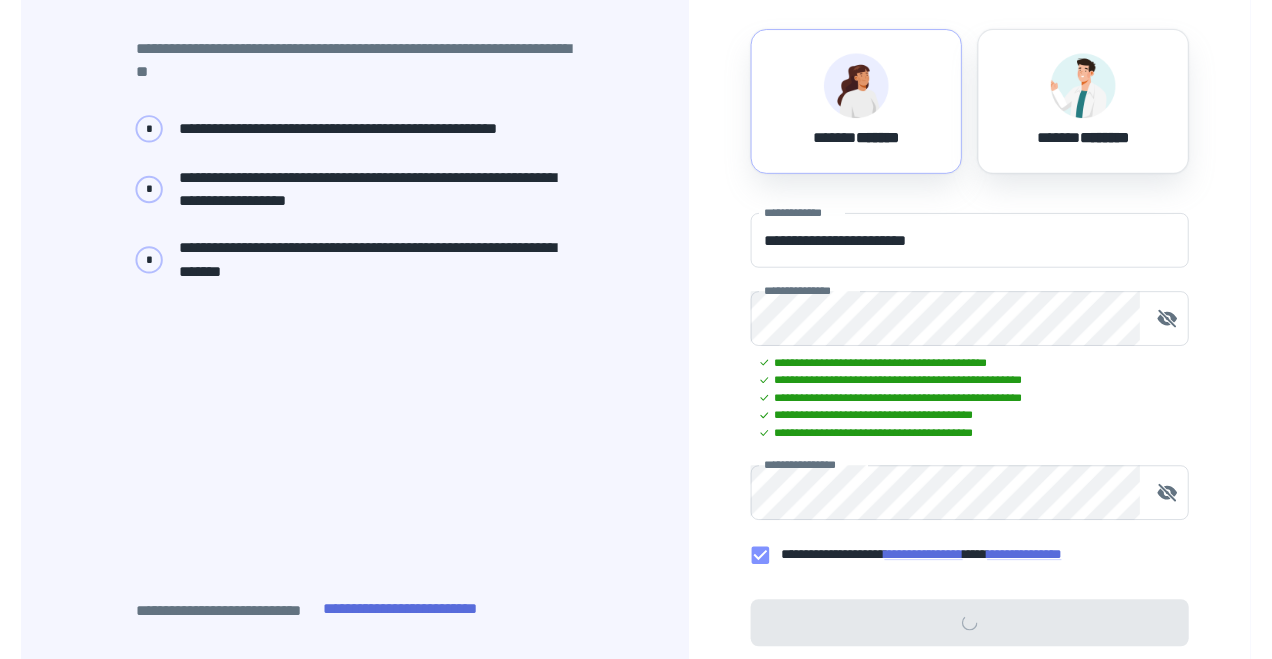 scroll, scrollTop: 0, scrollLeft: 0, axis: both 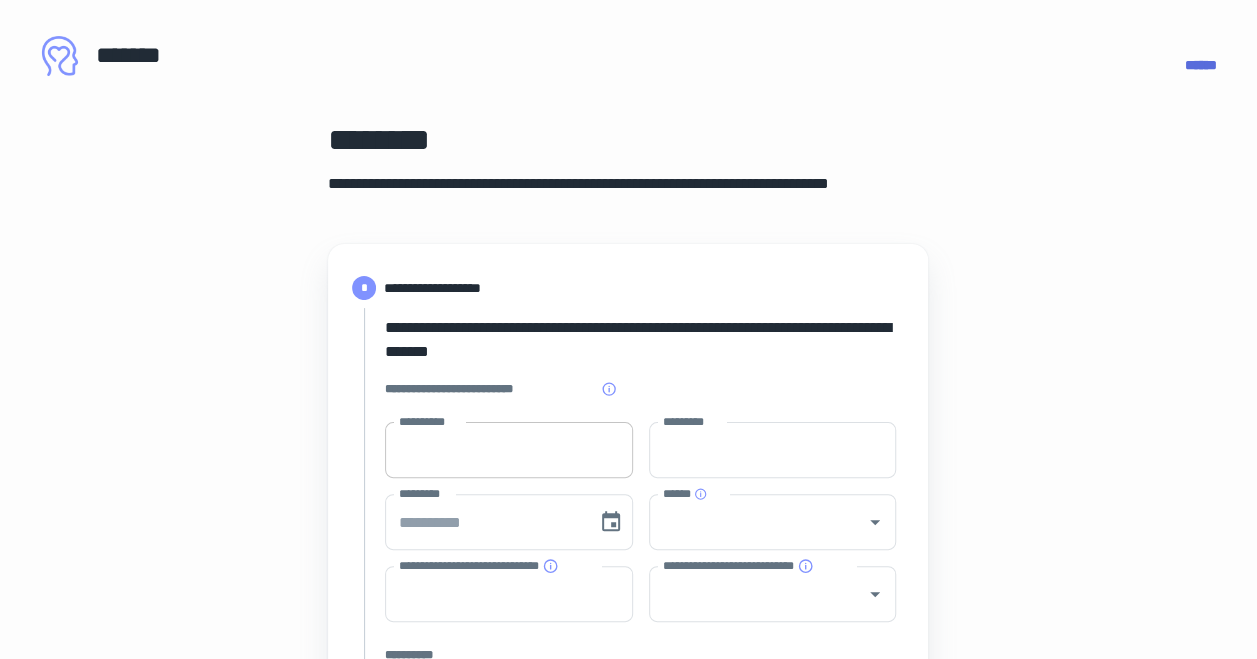 click on "**********" at bounding box center (509, 450) 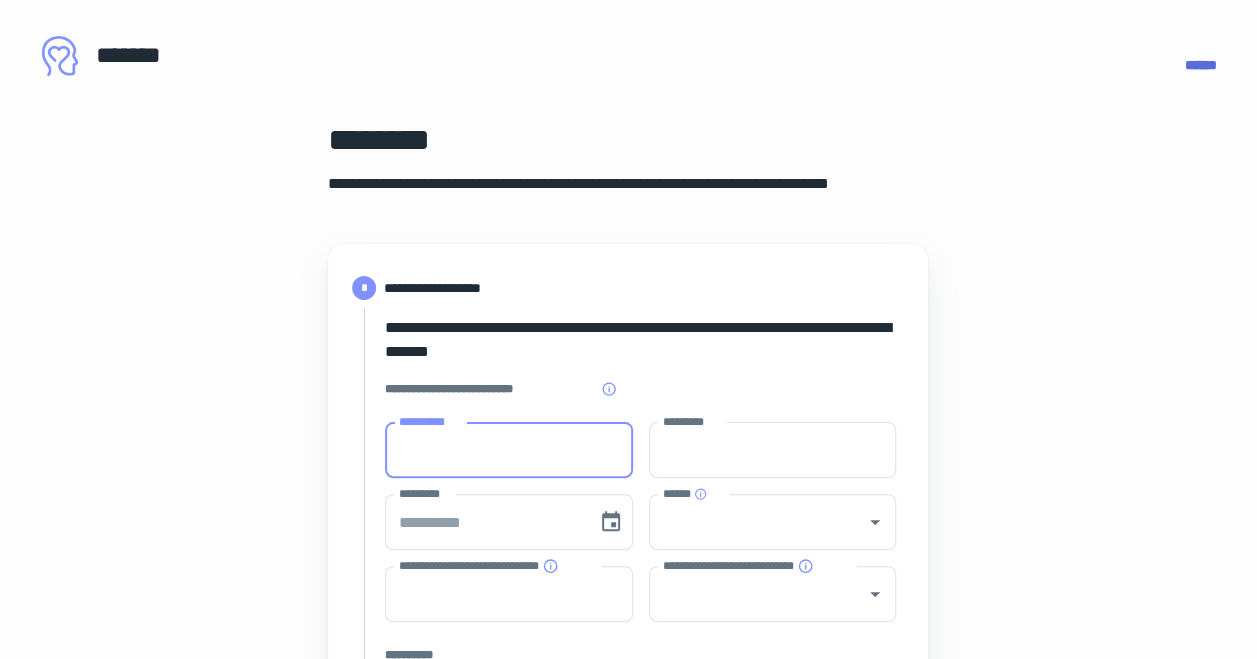 type on "******" 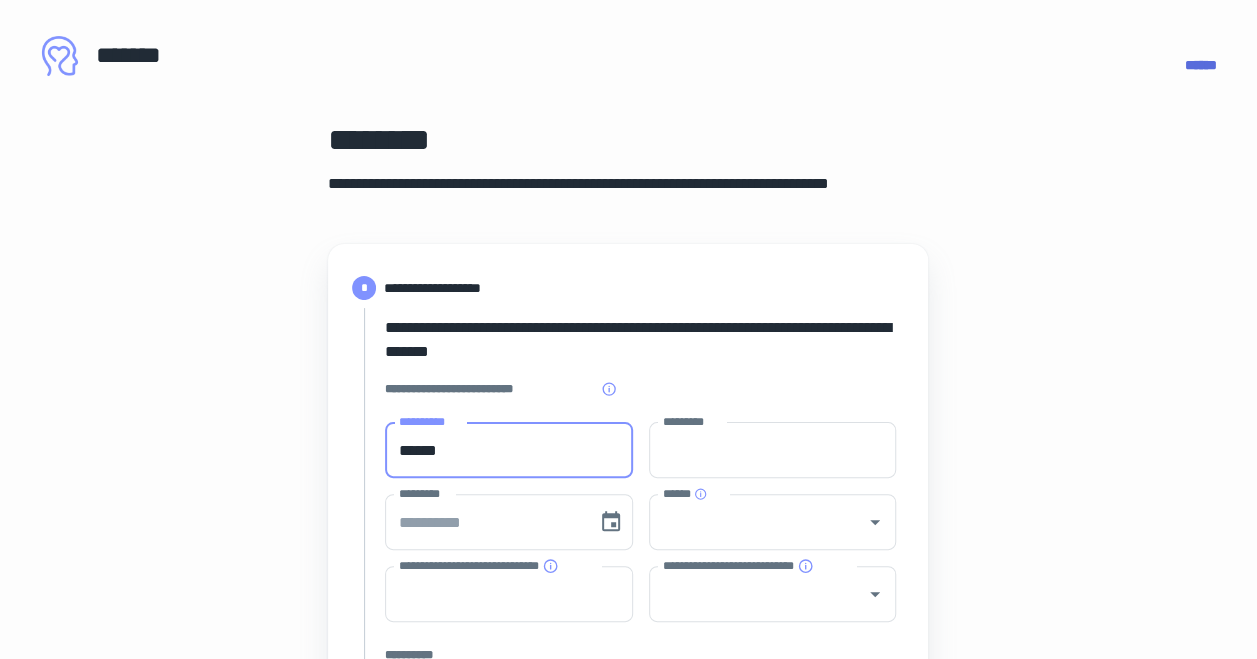 type on "*******" 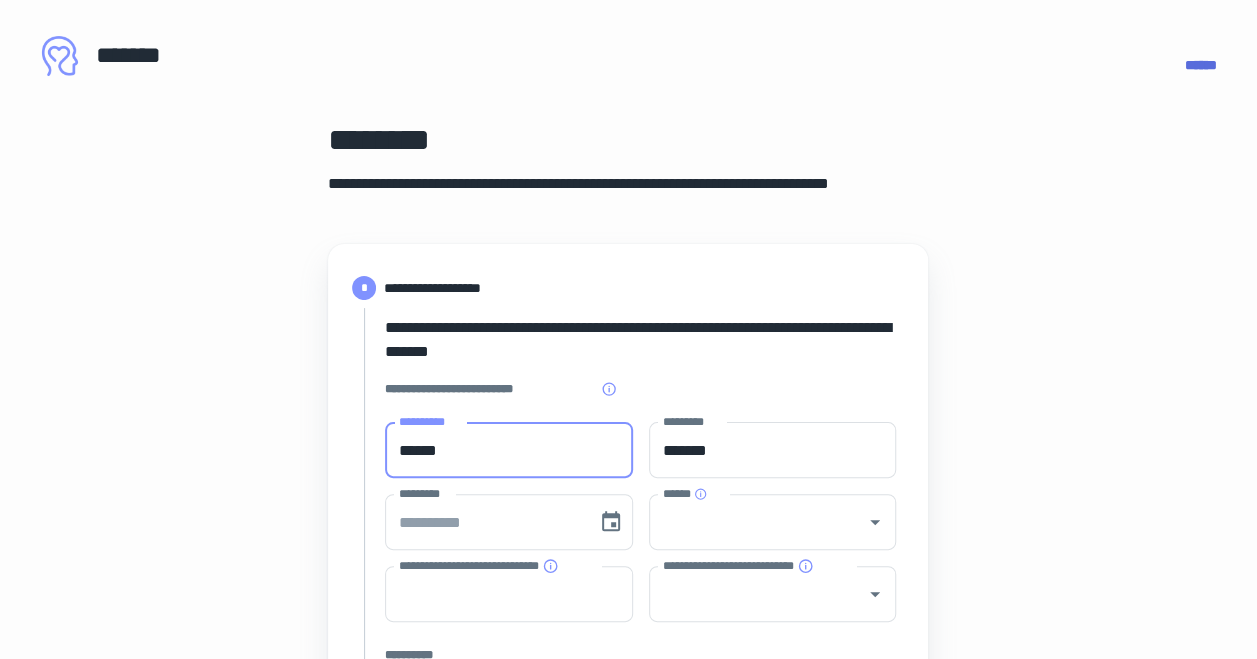 type on "**********" 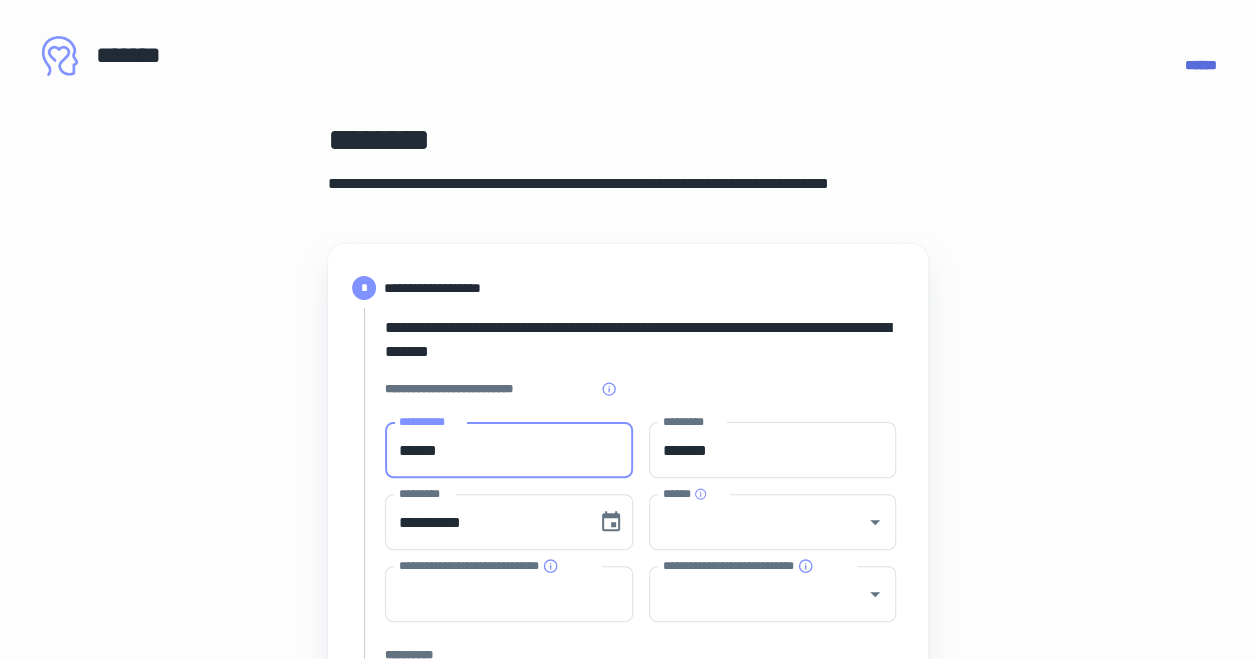 type on "**********" 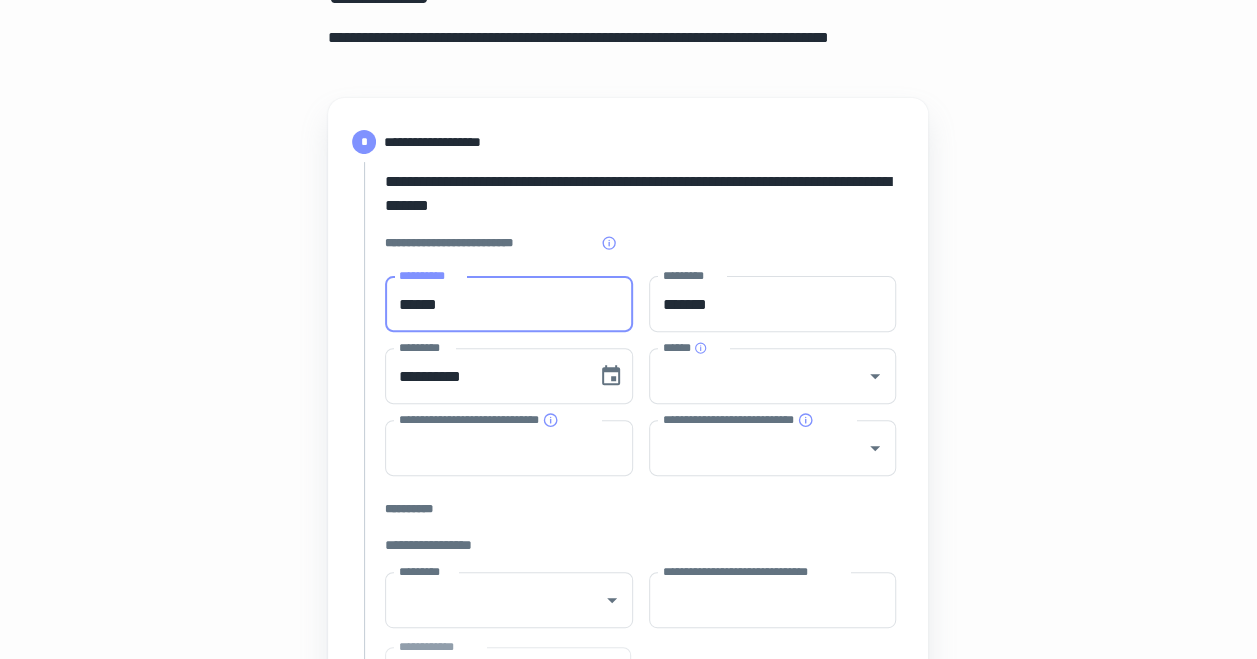 scroll, scrollTop: 151, scrollLeft: 0, axis: vertical 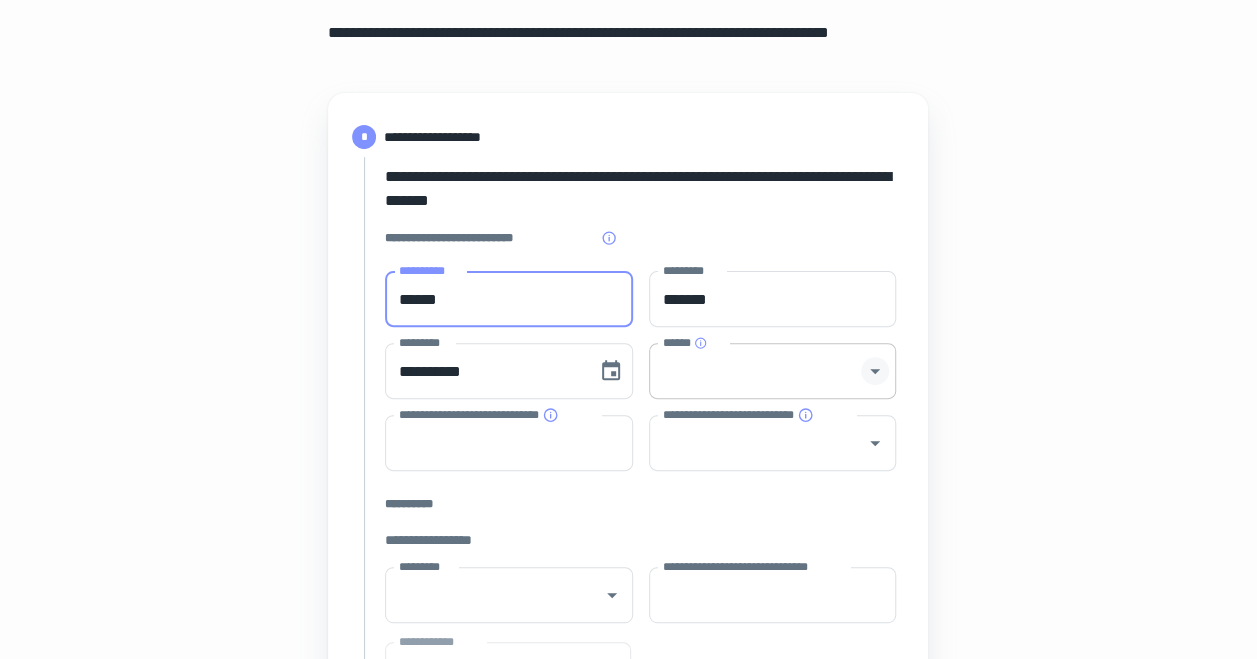 click 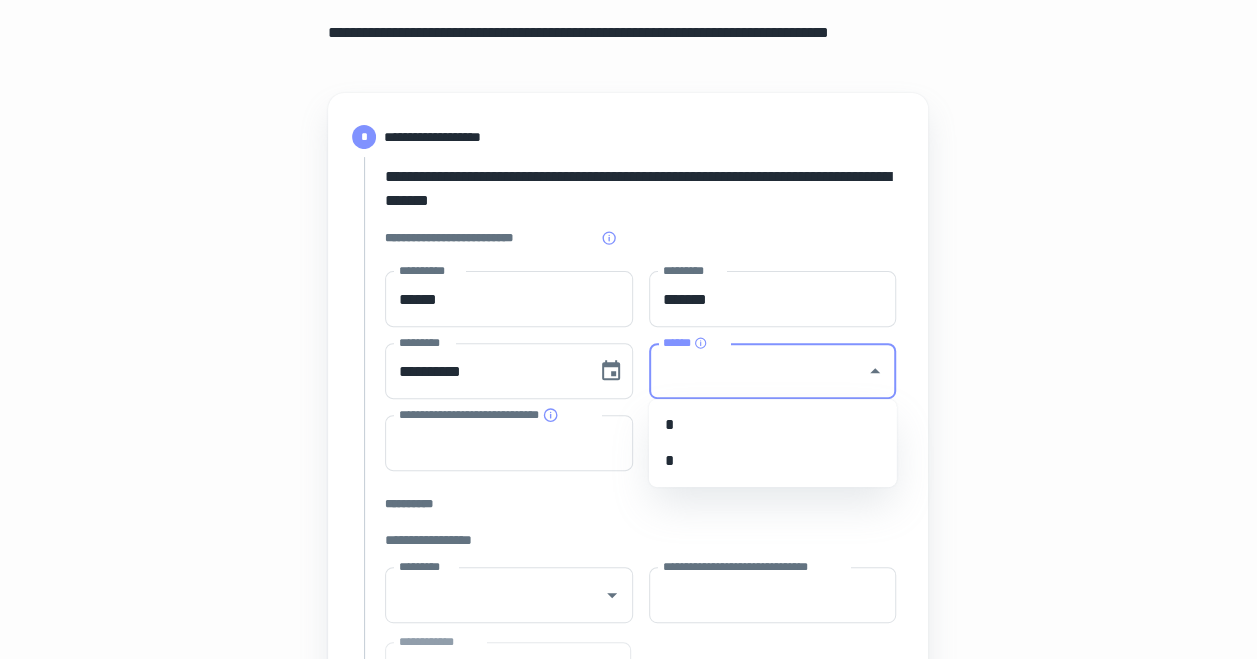 click on "*" at bounding box center [773, 461] 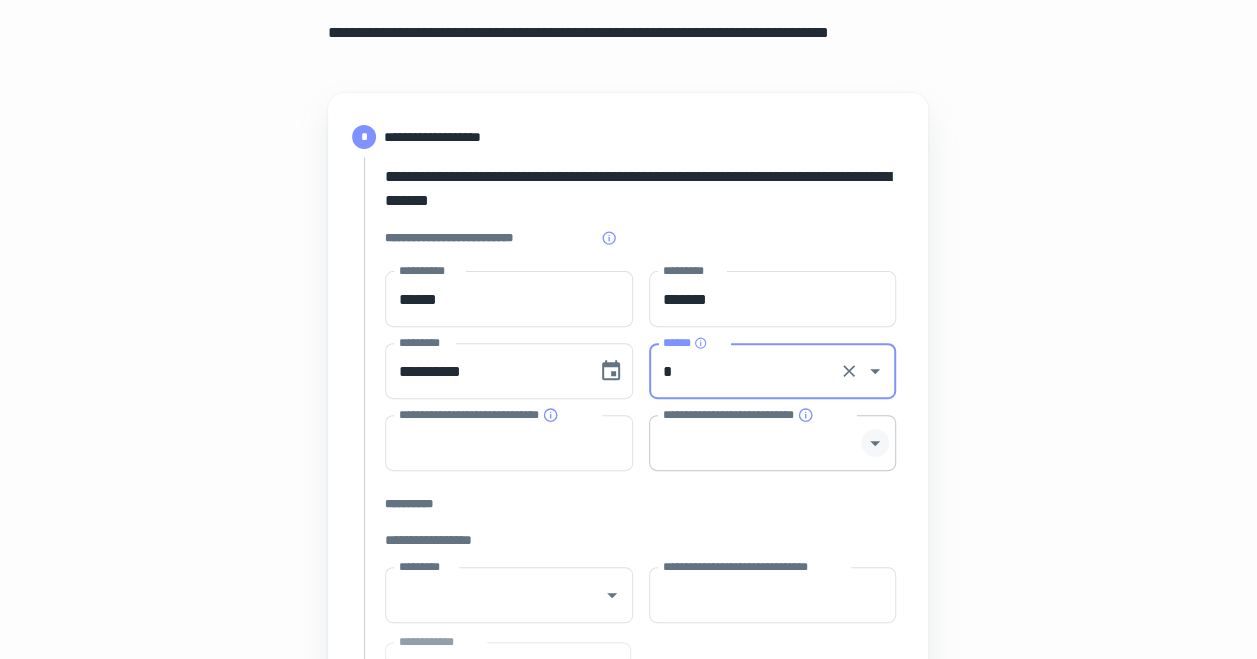 click 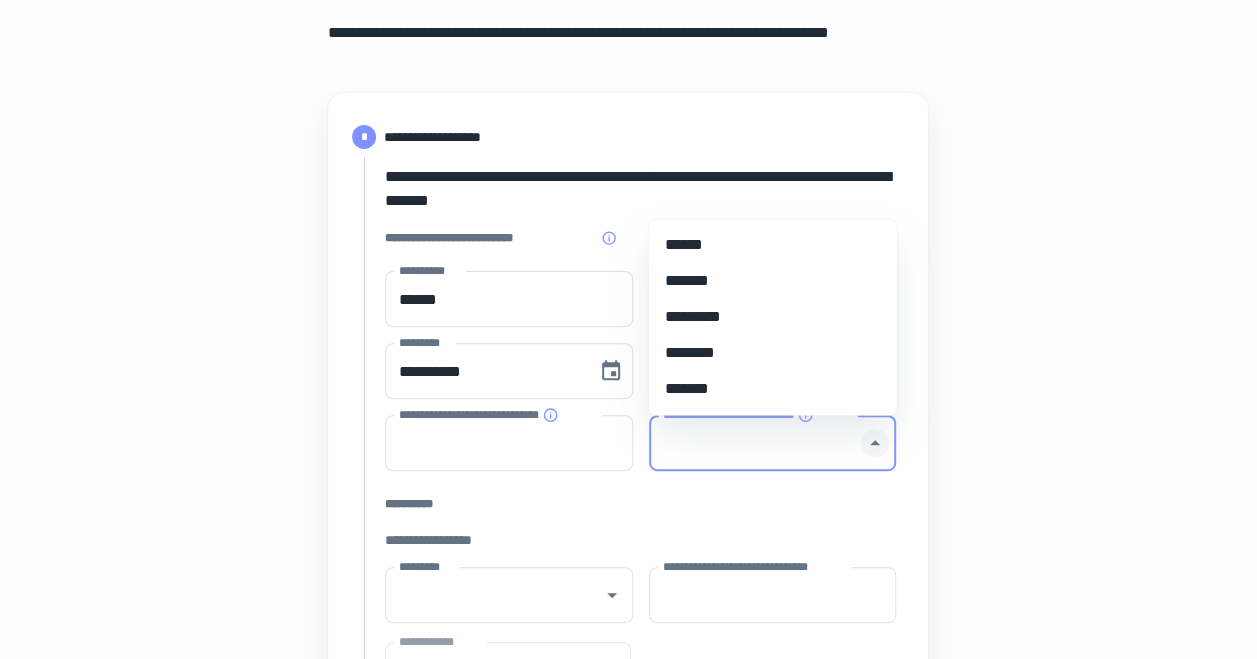click on "*******" at bounding box center [773, 281] 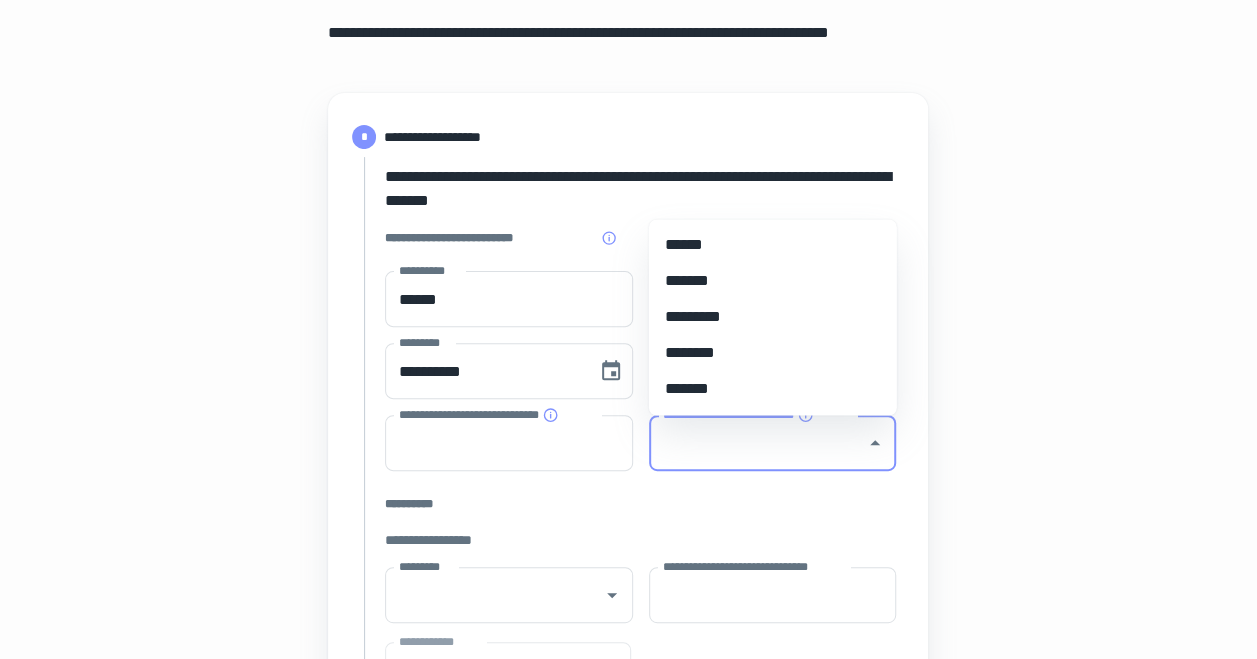 type on "*******" 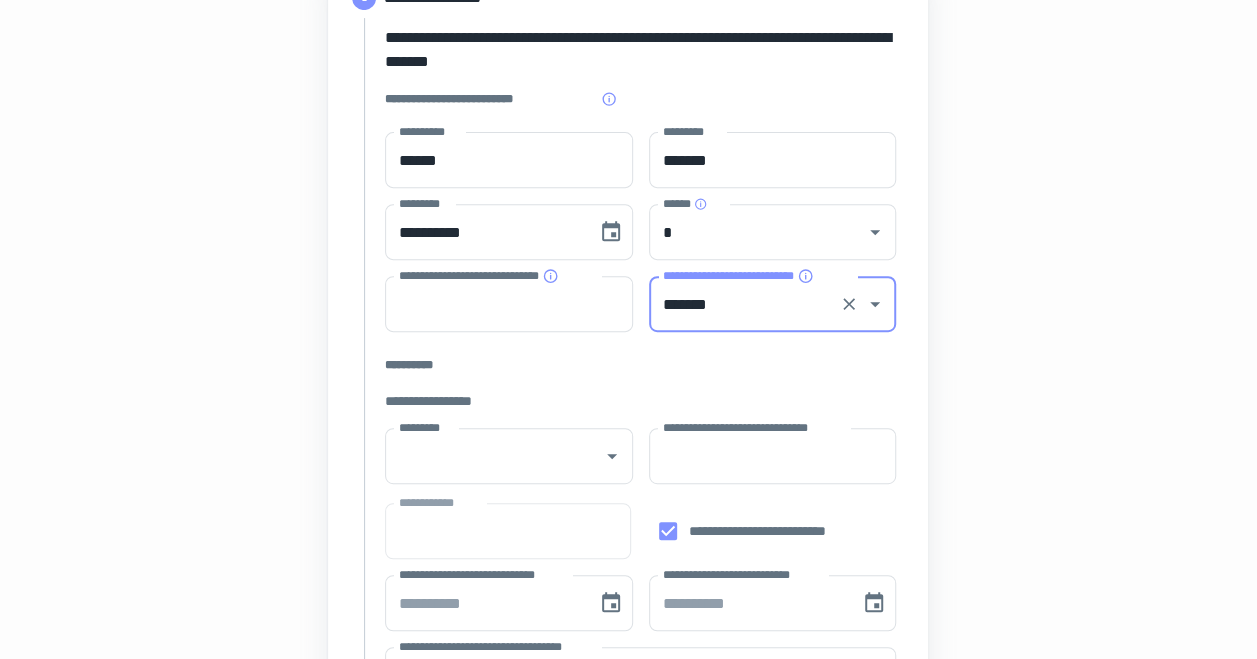 scroll, scrollTop: 300, scrollLeft: 0, axis: vertical 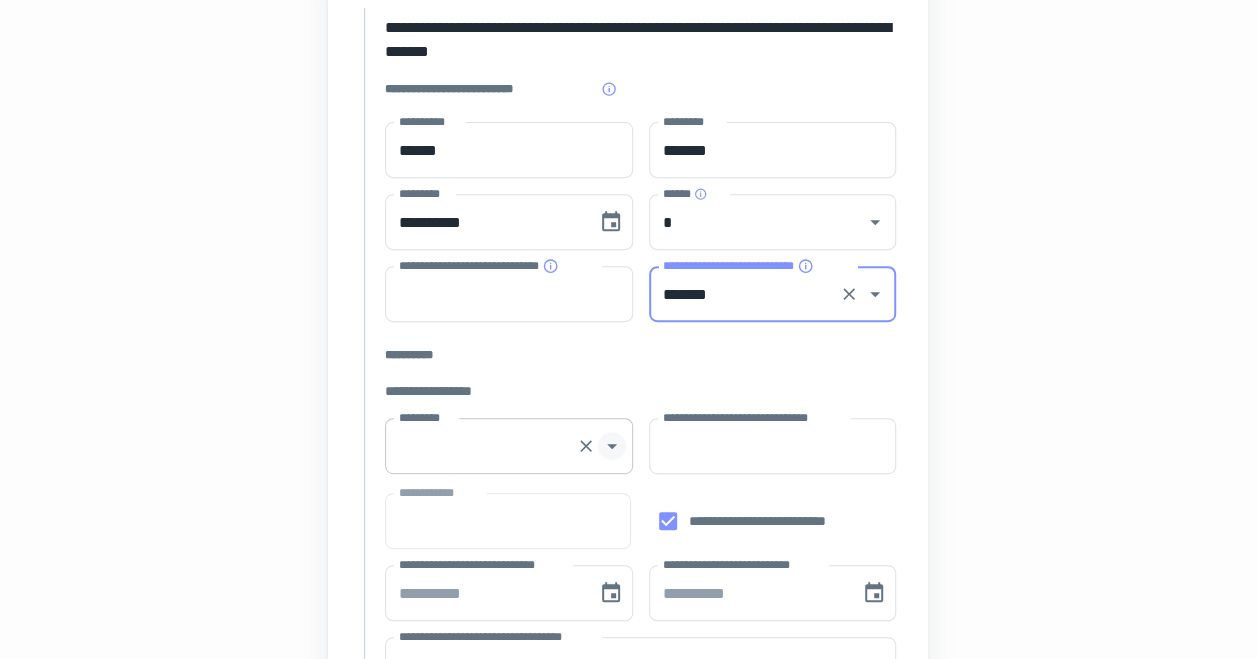 click 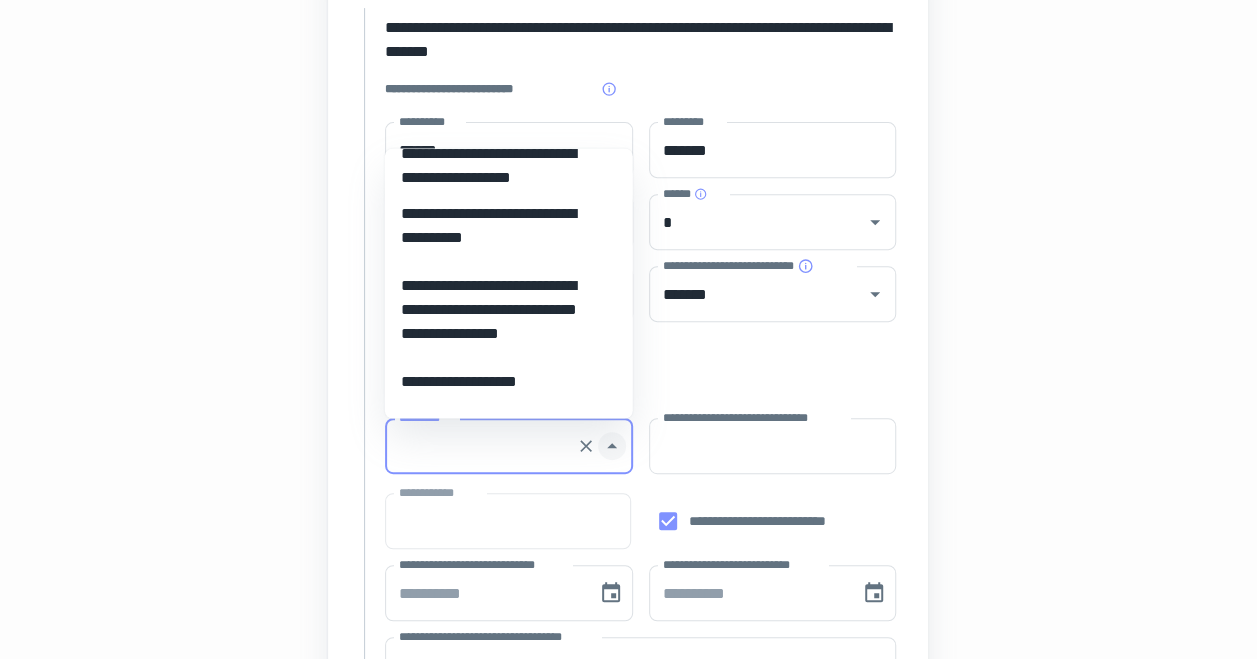 scroll, scrollTop: 1589, scrollLeft: 0, axis: vertical 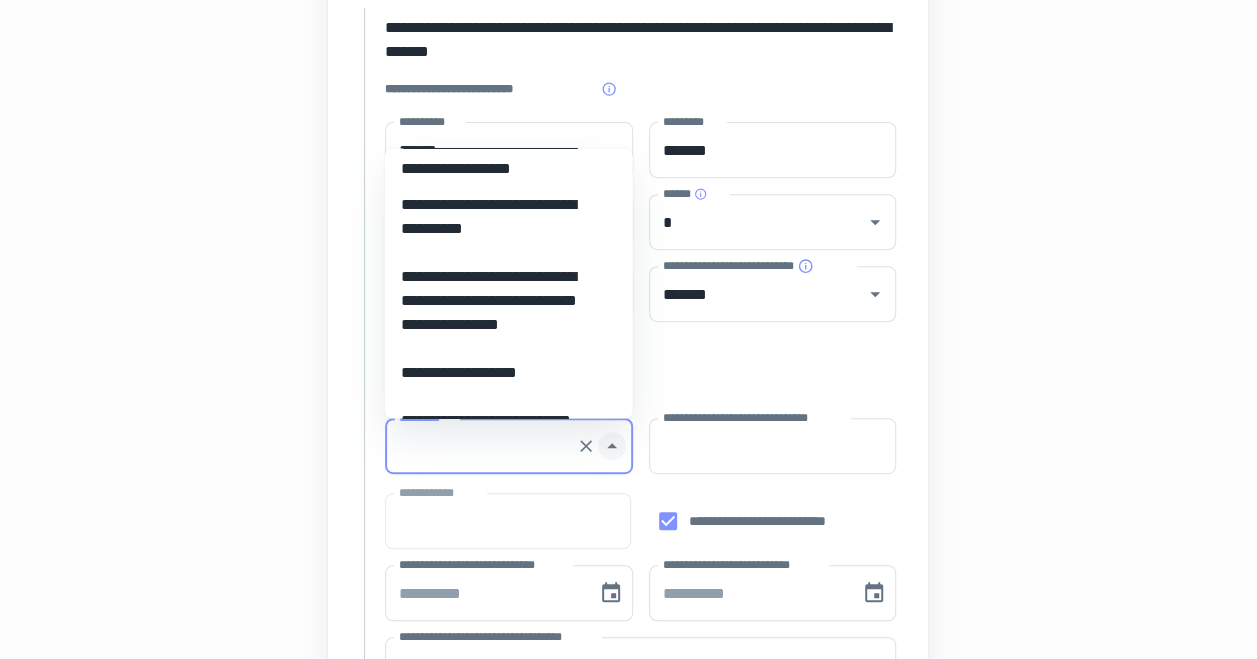click on "**********" at bounding box center [501, 218] 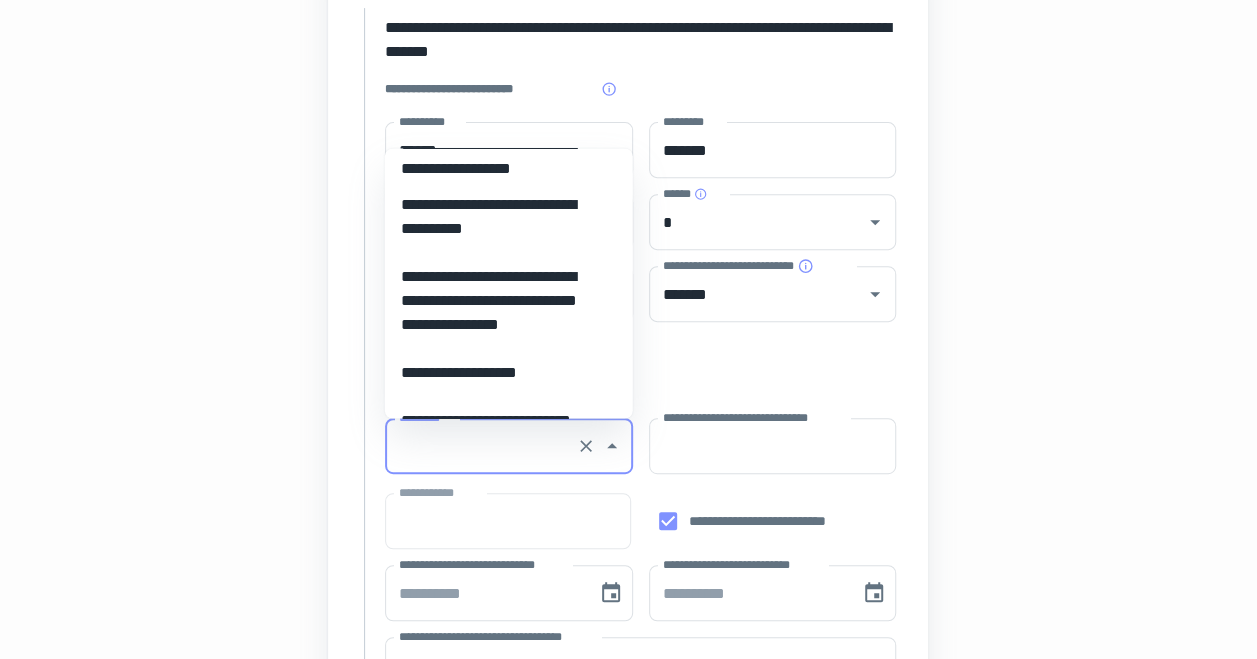 type on "**********" 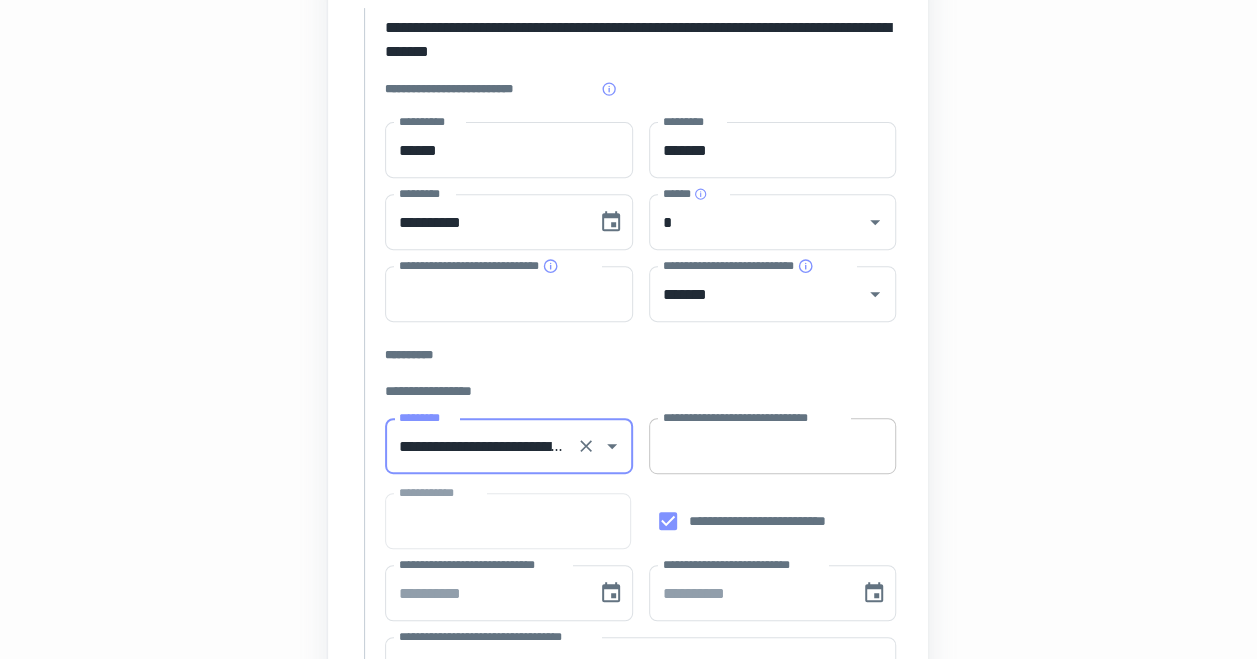 click on "**********" at bounding box center [773, 446] 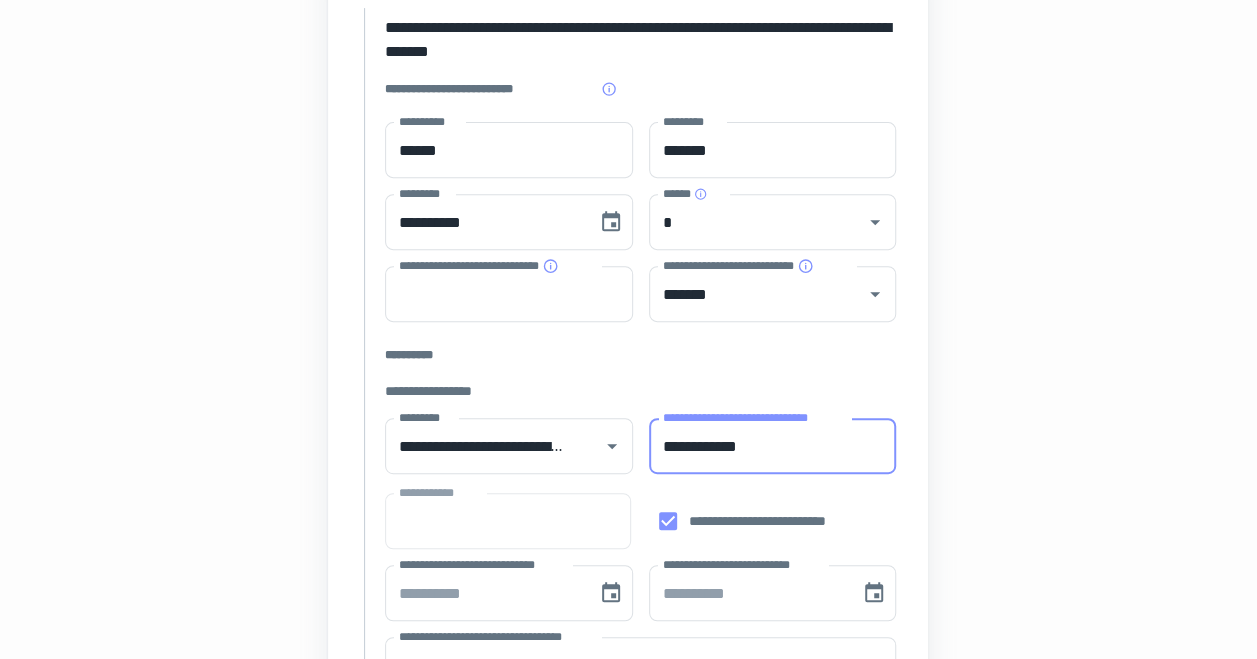 type on "**********" 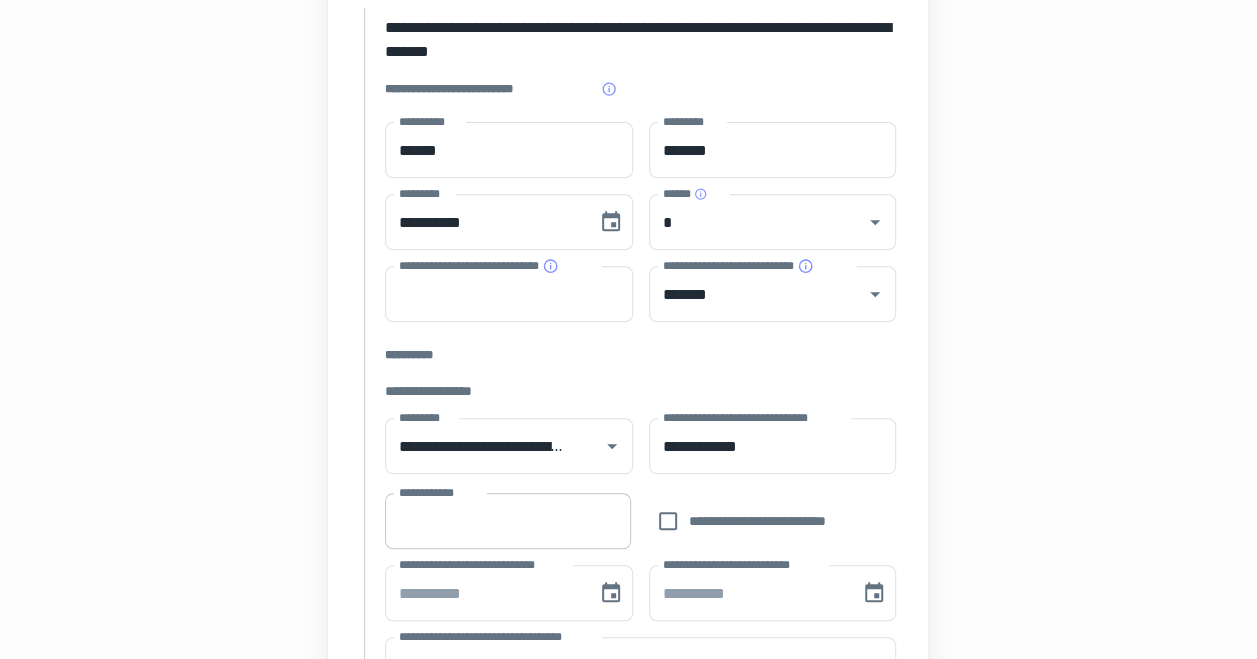 click on "**********" at bounding box center (507, 521) 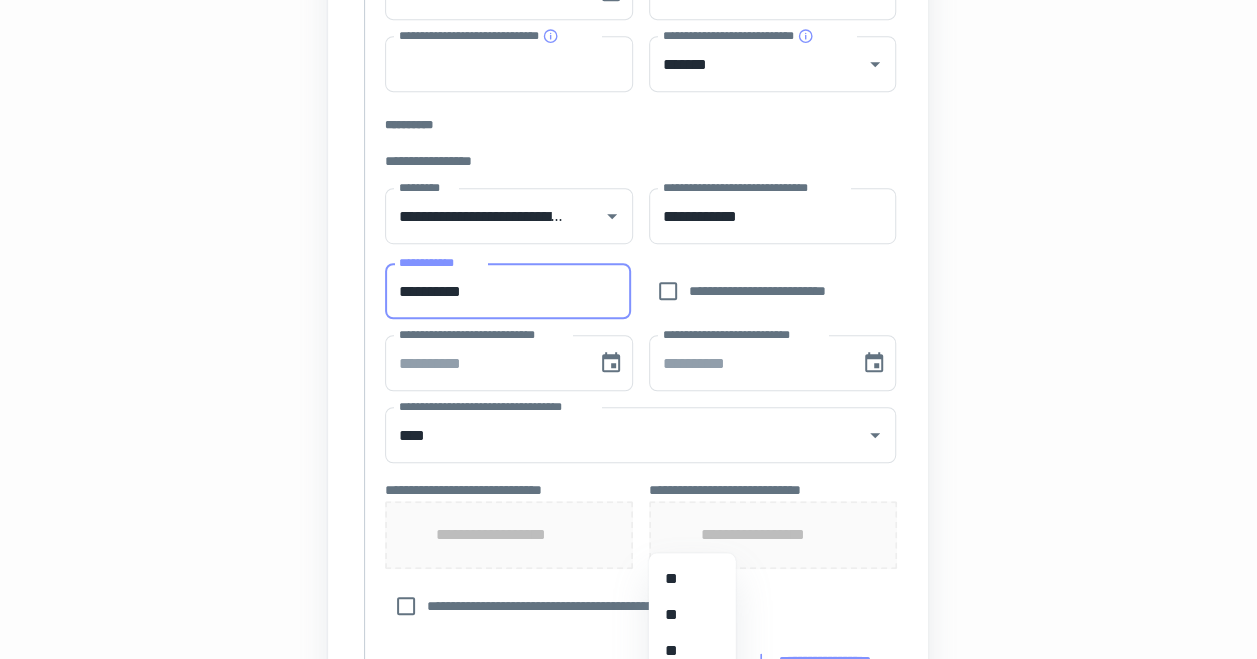 scroll, scrollTop: 534, scrollLeft: 0, axis: vertical 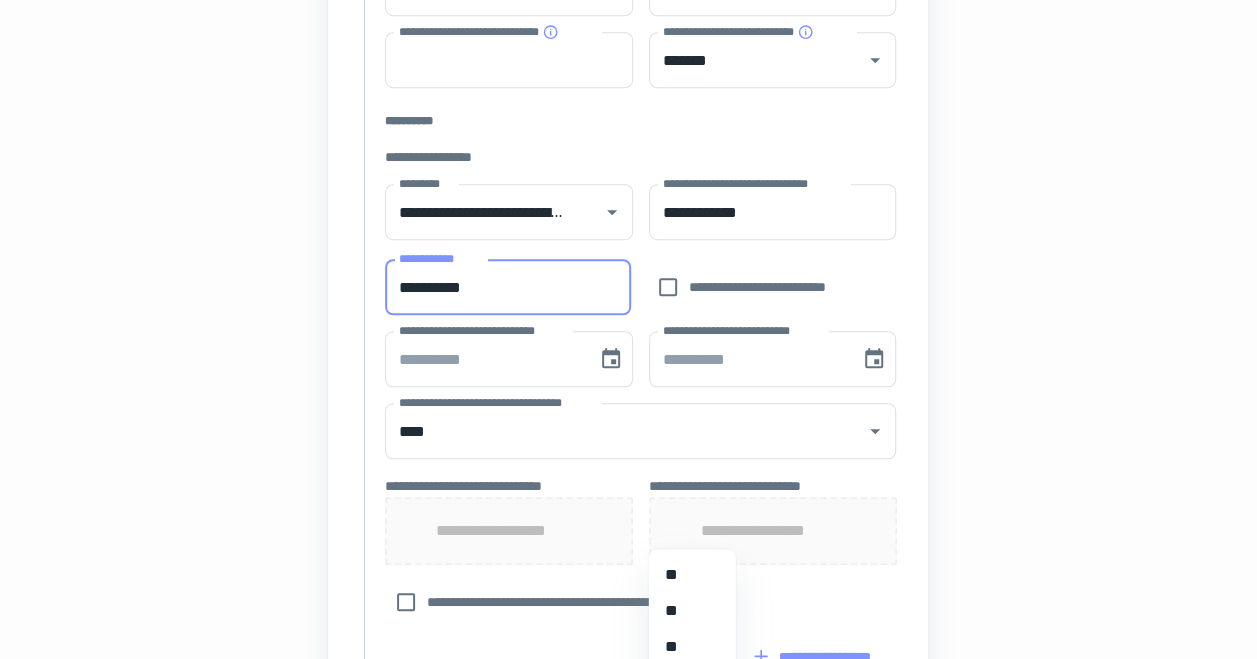 type on "**********" 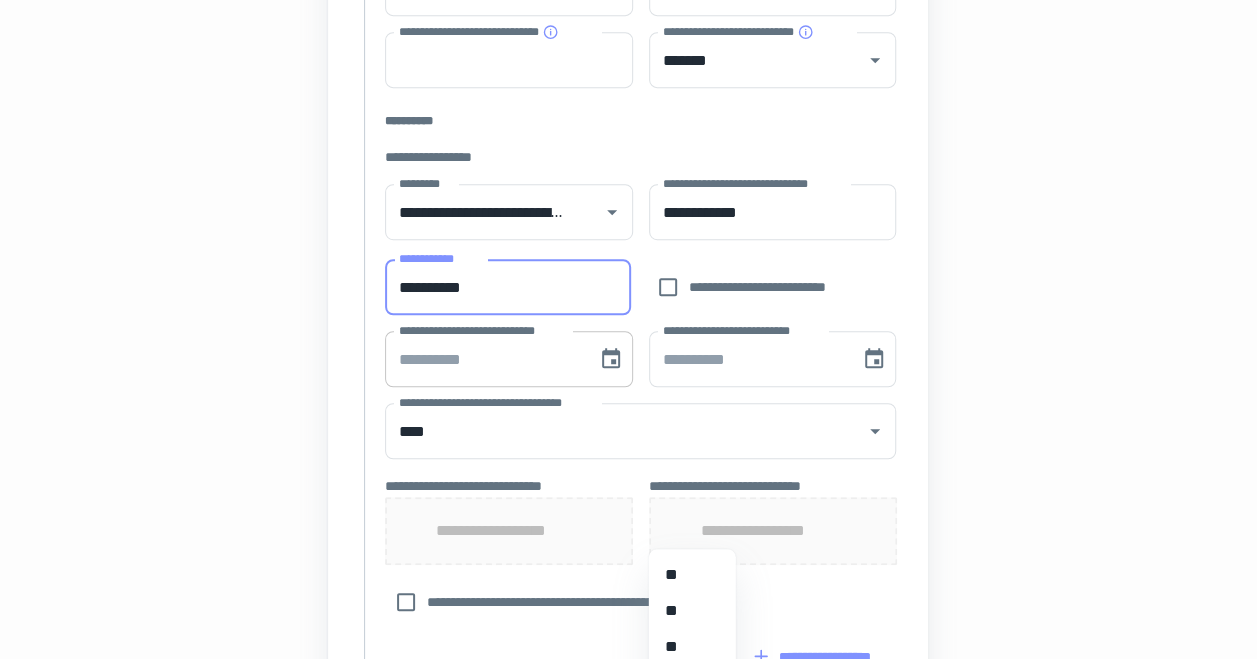 click on "**********" at bounding box center [484, 359] 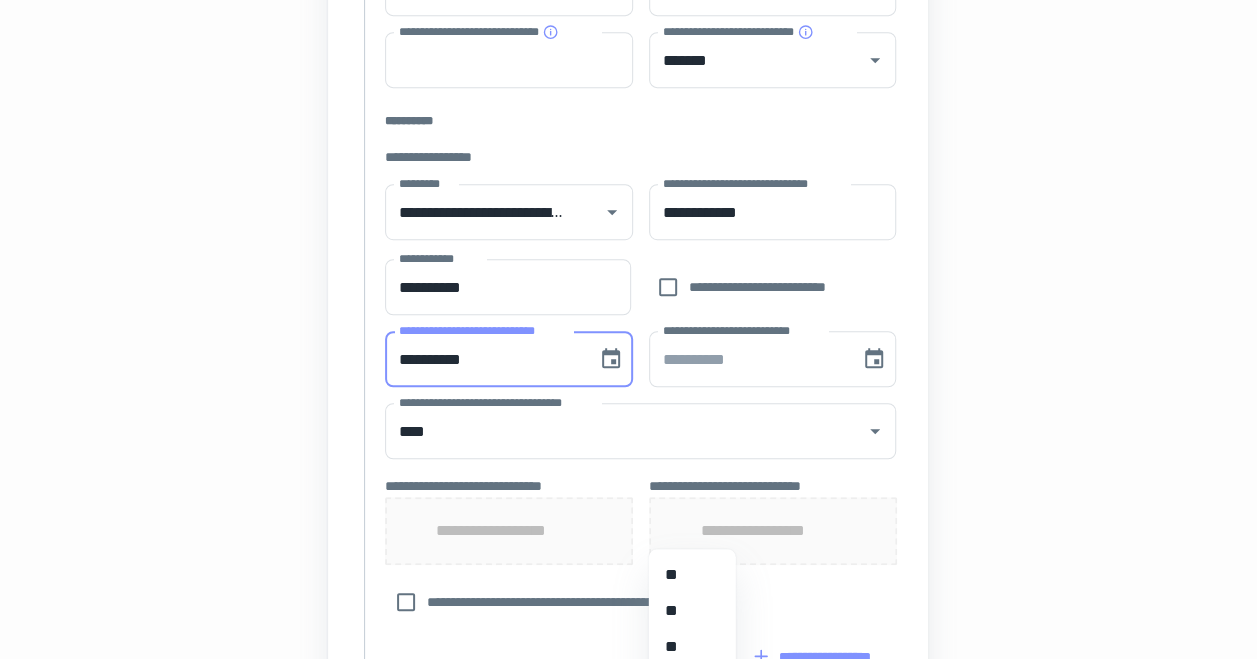 click on "**********" at bounding box center [743, 330] 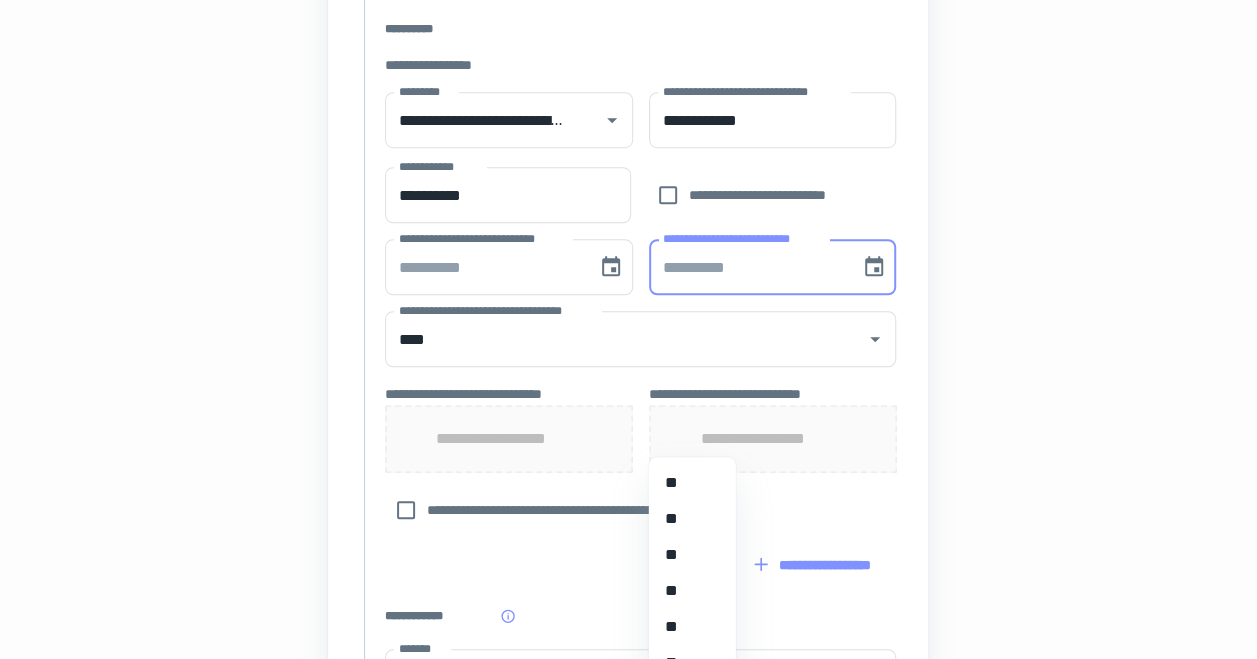 scroll, scrollTop: 632, scrollLeft: 0, axis: vertical 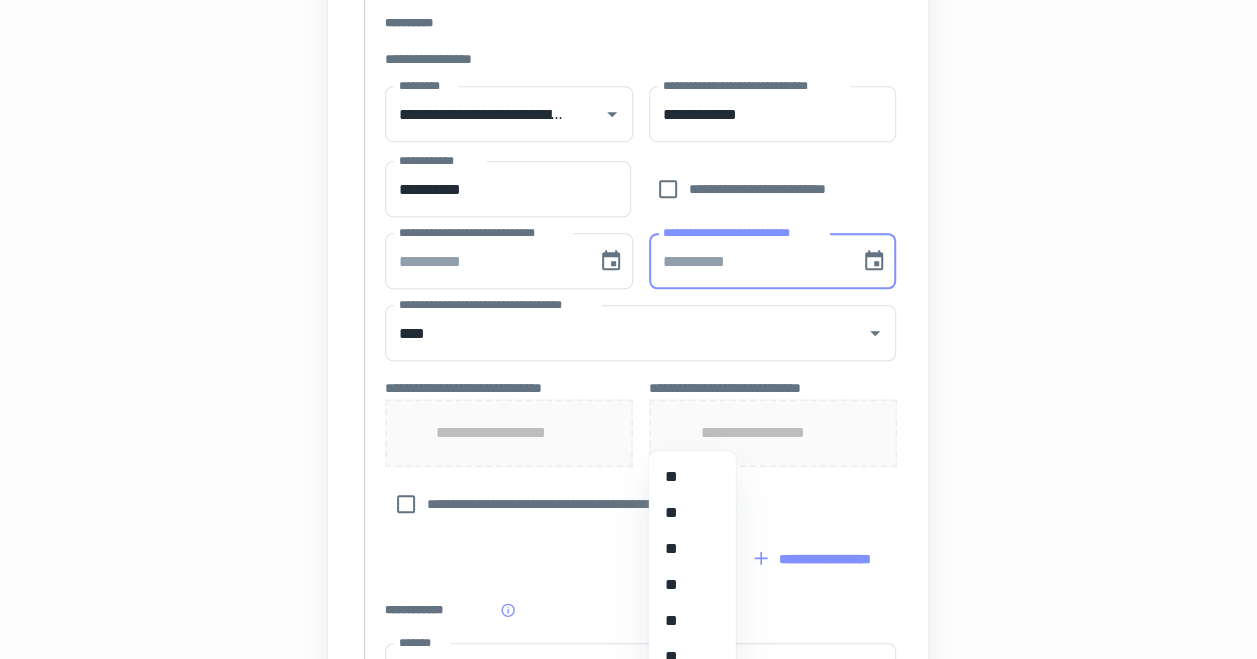 click on "**********" at bounding box center (640, 559) 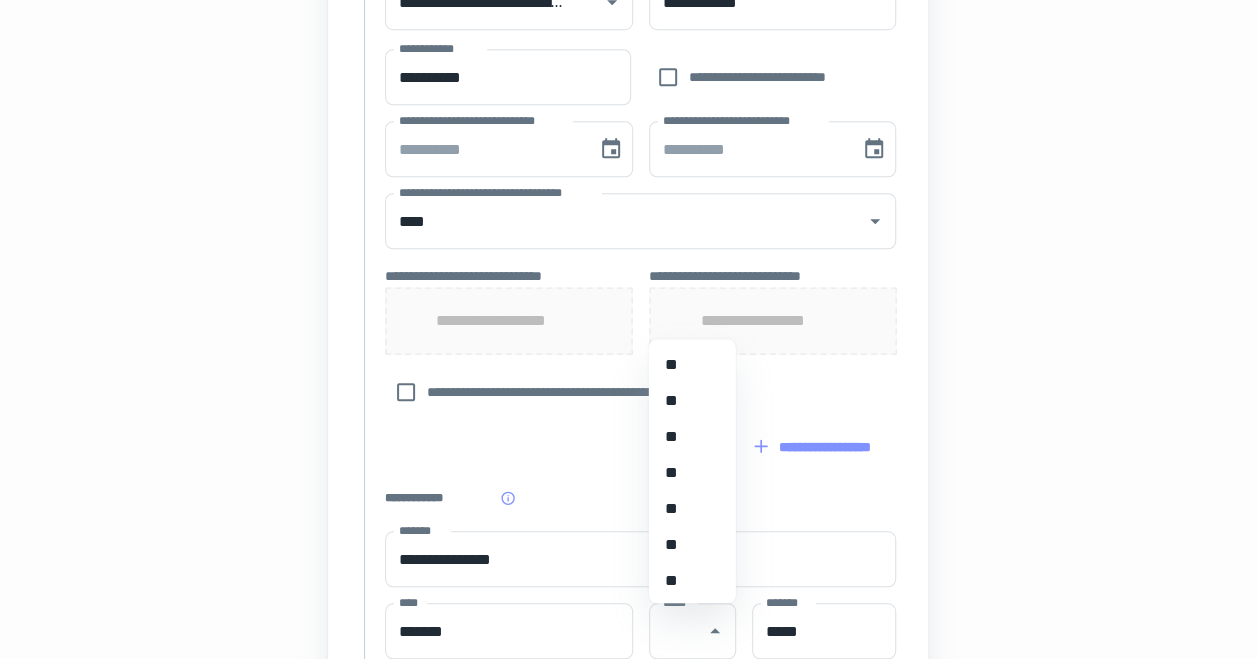scroll, scrollTop: 748, scrollLeft: 0, axis: vertical 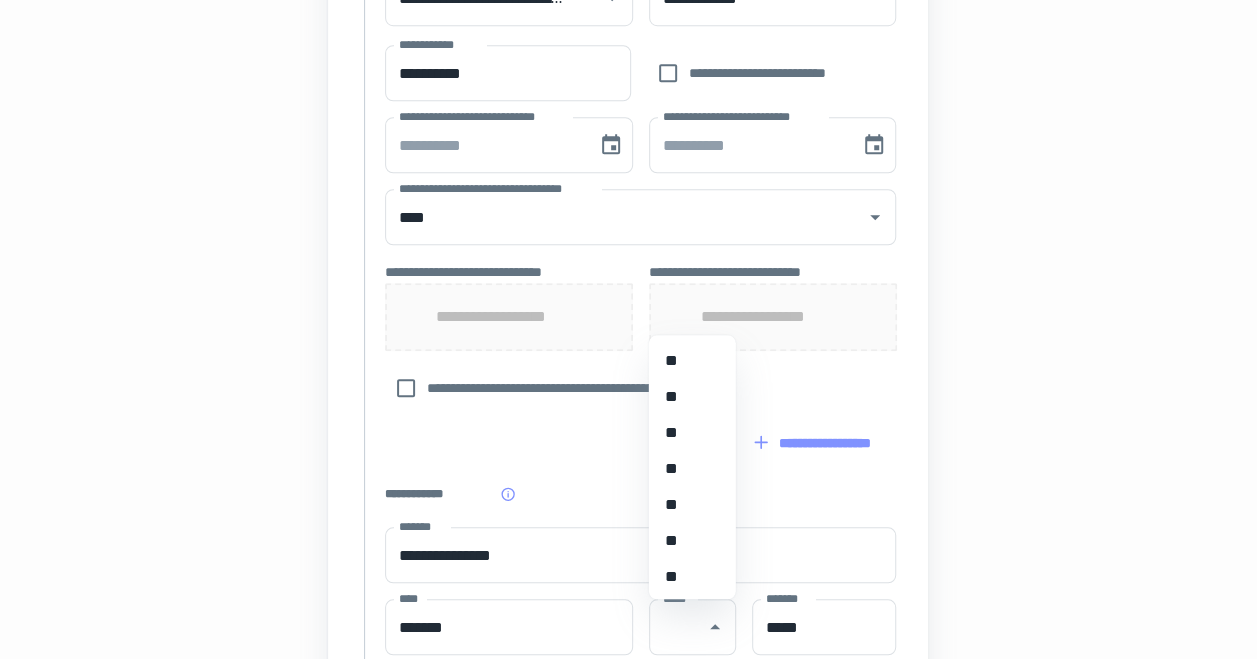 click on "**********" at bounding box center [640, 388] 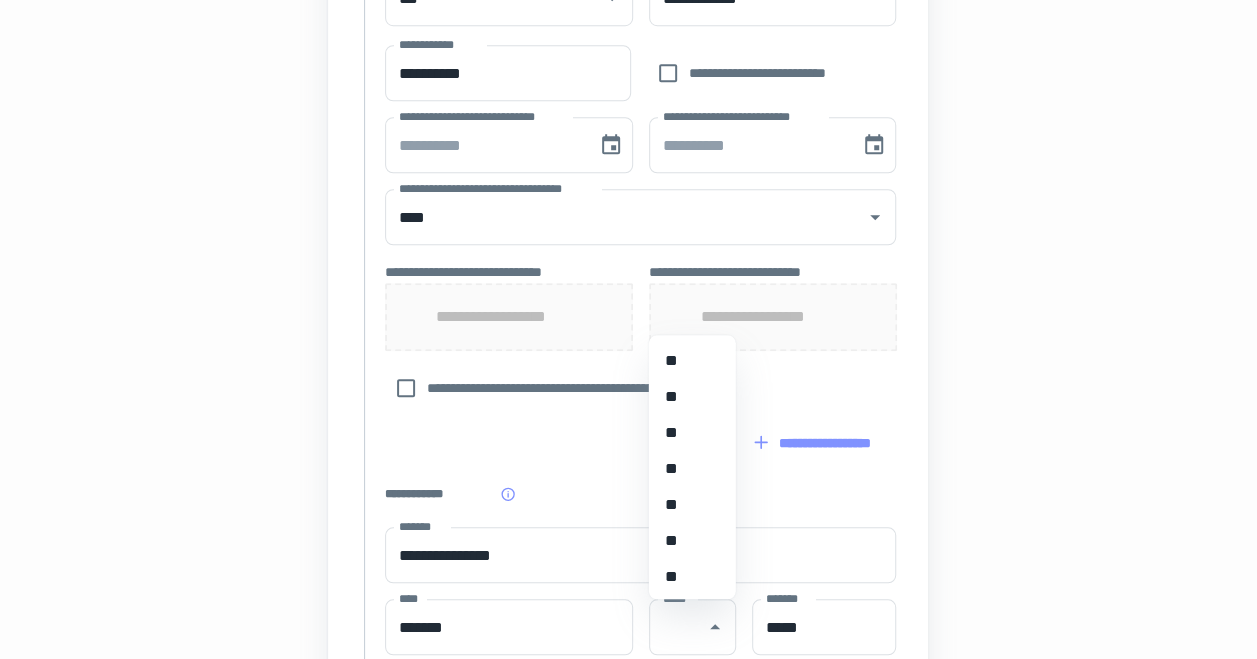 type on "***" 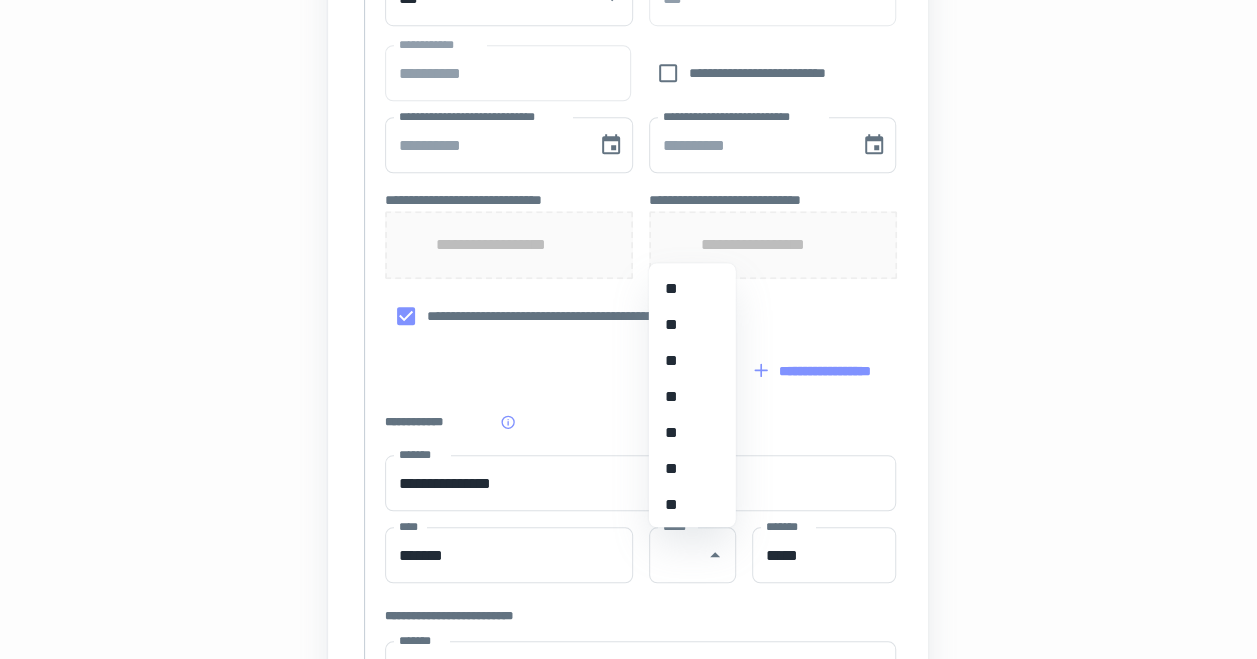 click on "**********" at bounding box center [640, 371] 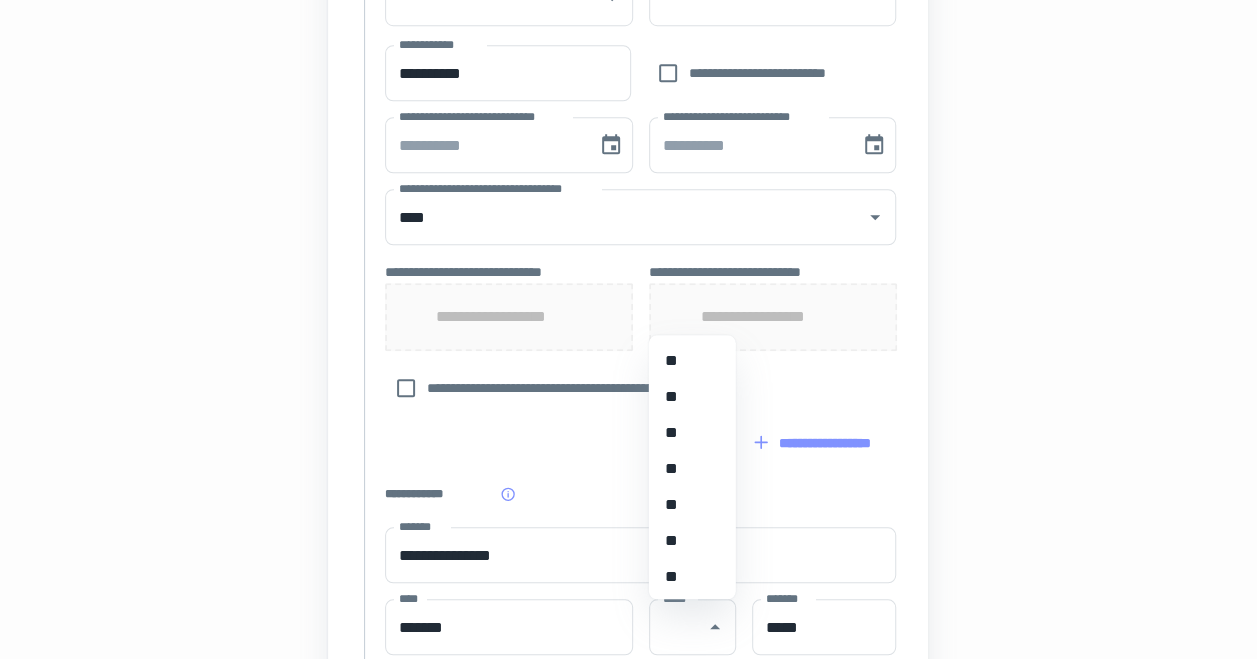 click on "**********" at bounding box center [509, 317] 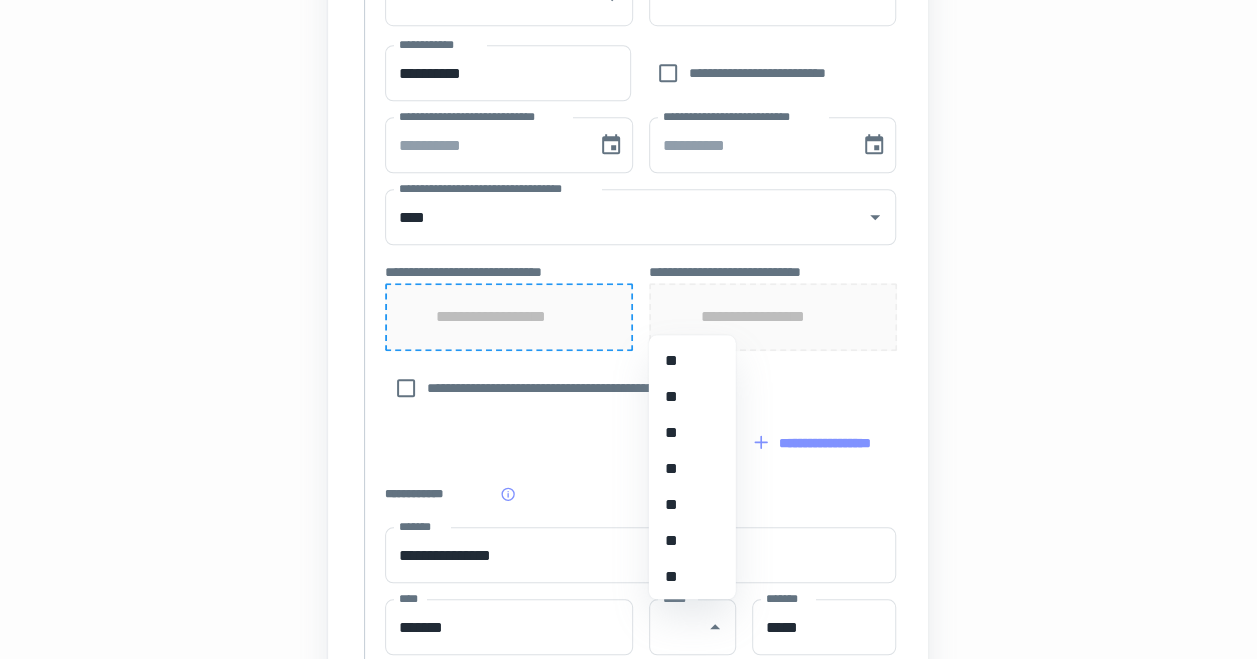 click on "**********" at bounding box center [509, 317] 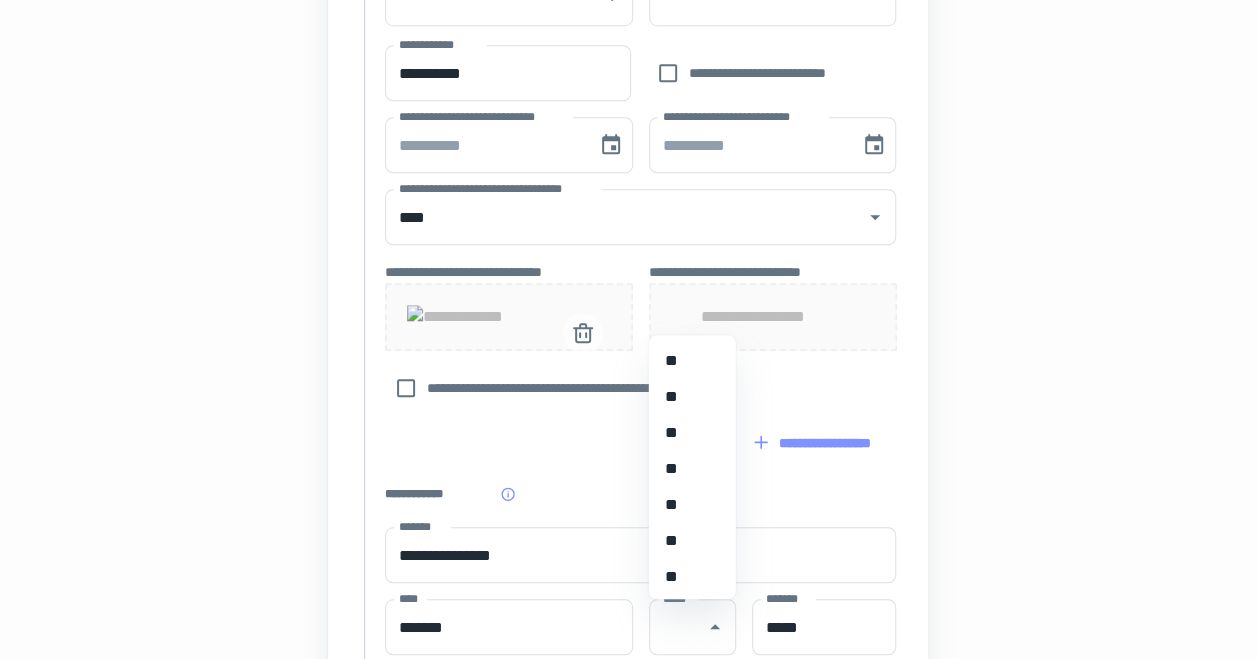 click on "**********" at bounding box center [772, 317] 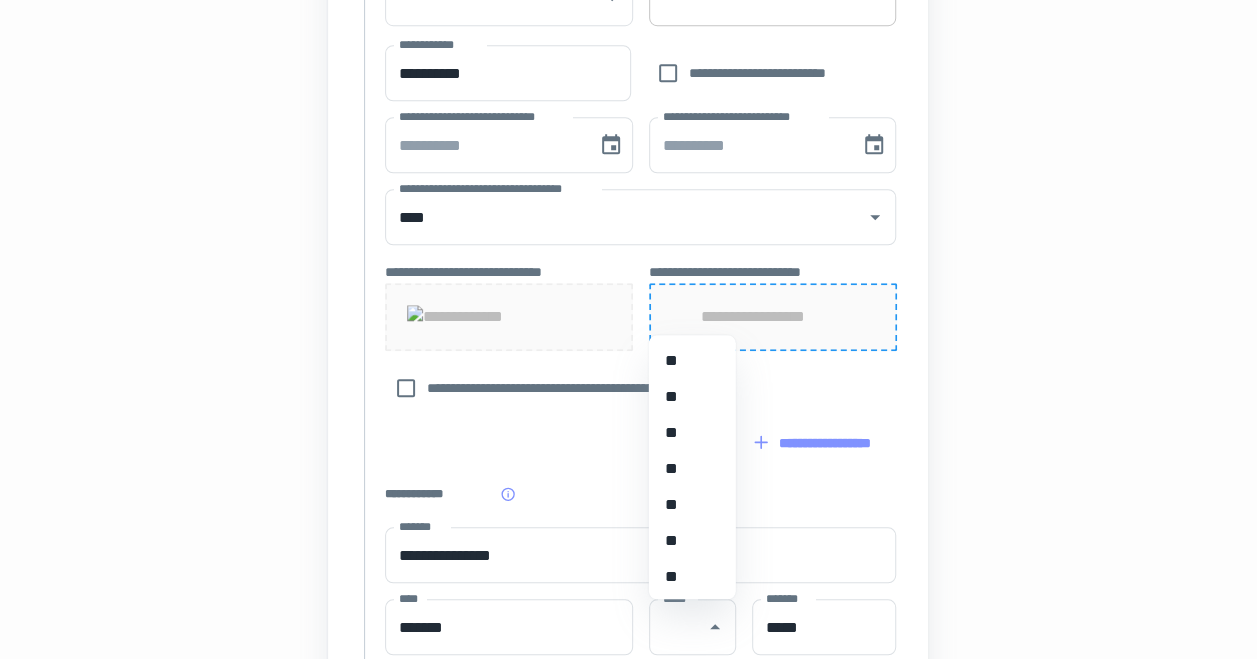 click on "**********" at bounding box center [772, 317] 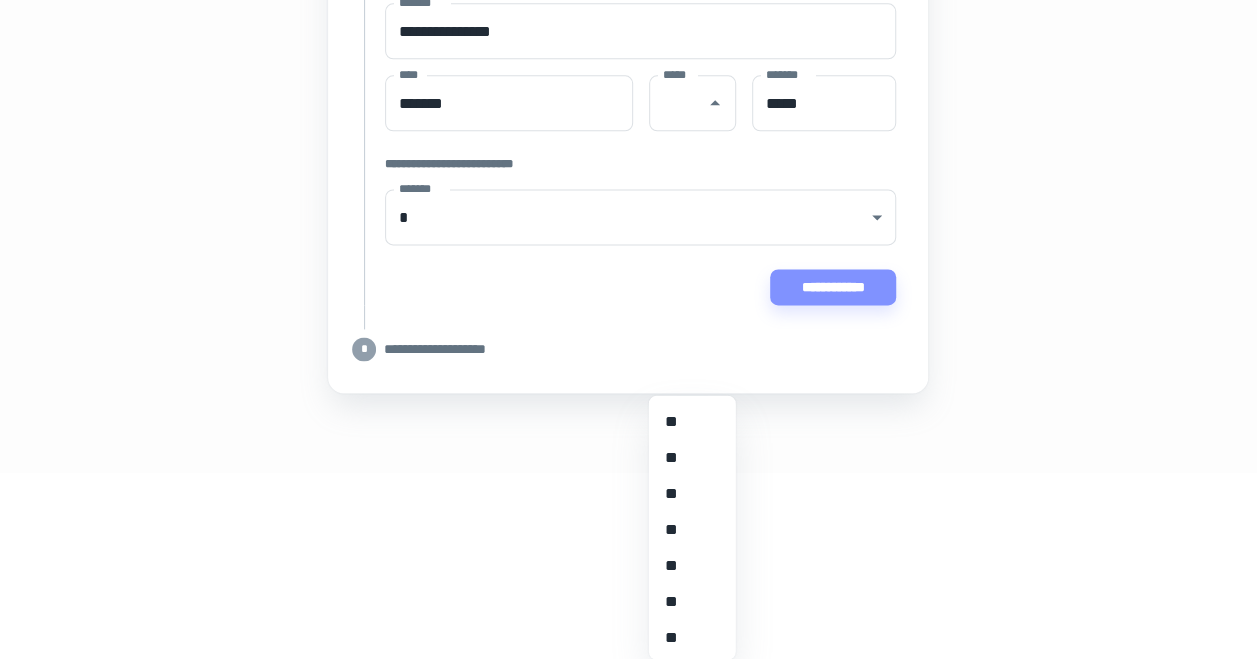 scroll, scrollTop: 1350, scrollLeft: 0, axis: vertical 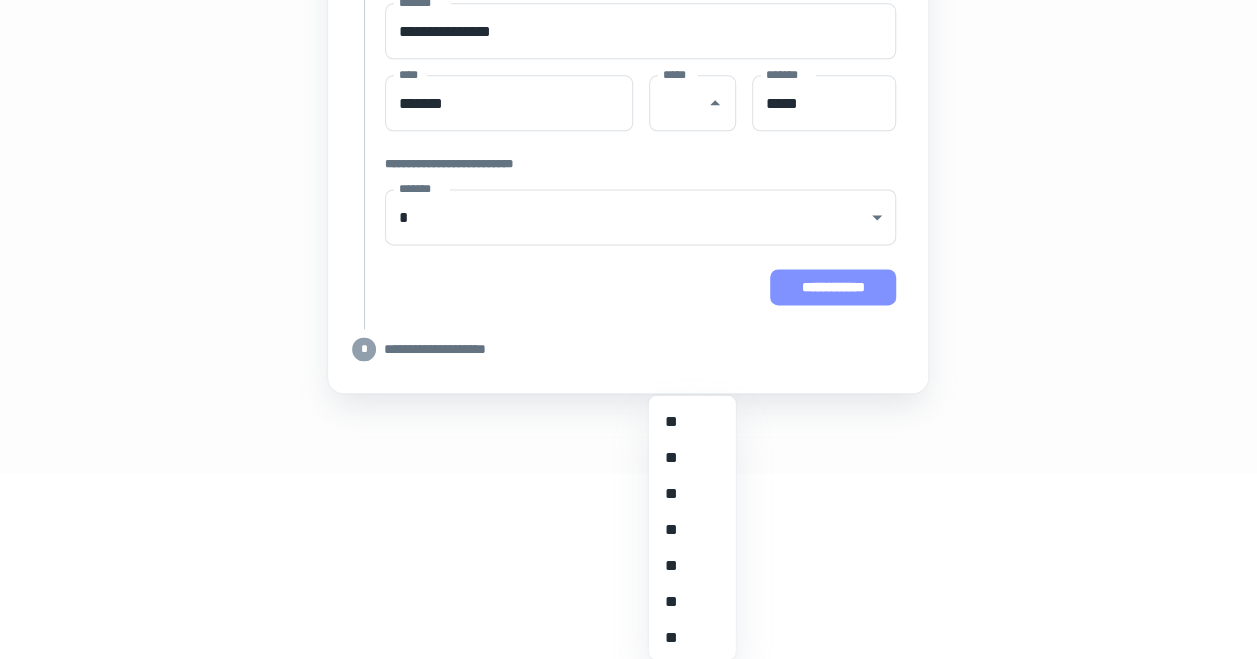 click on "**********" at bounding box center [833, 287] 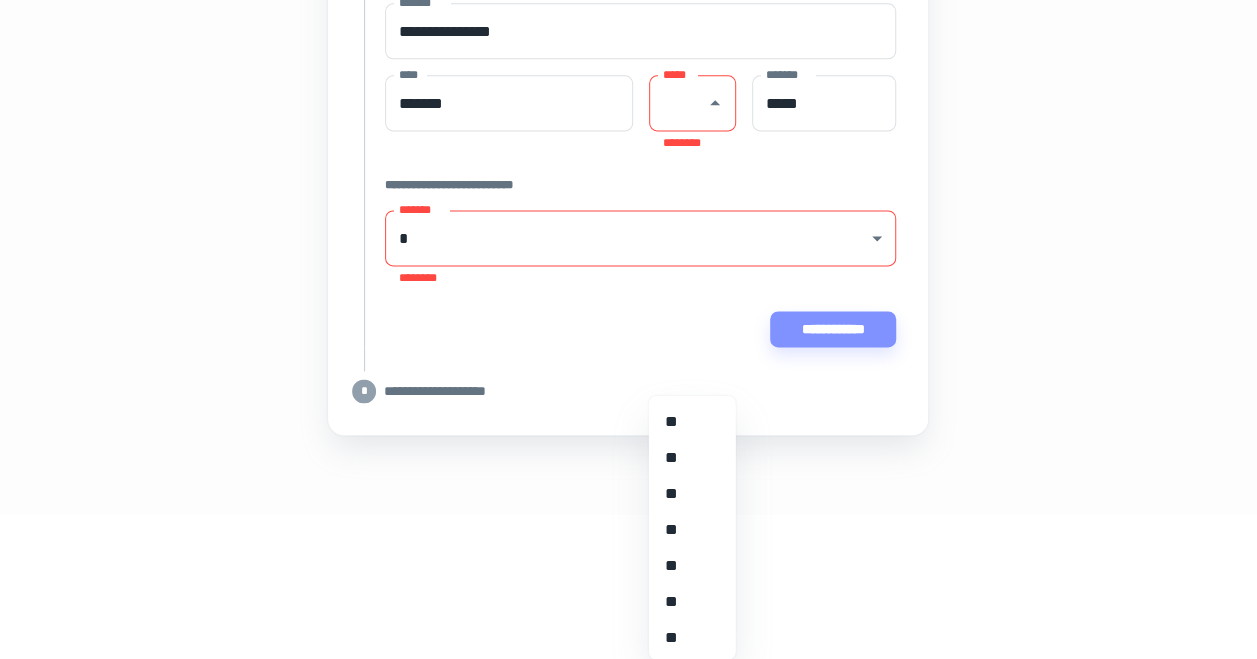 click on "**********" at bounding box center (628, -961) 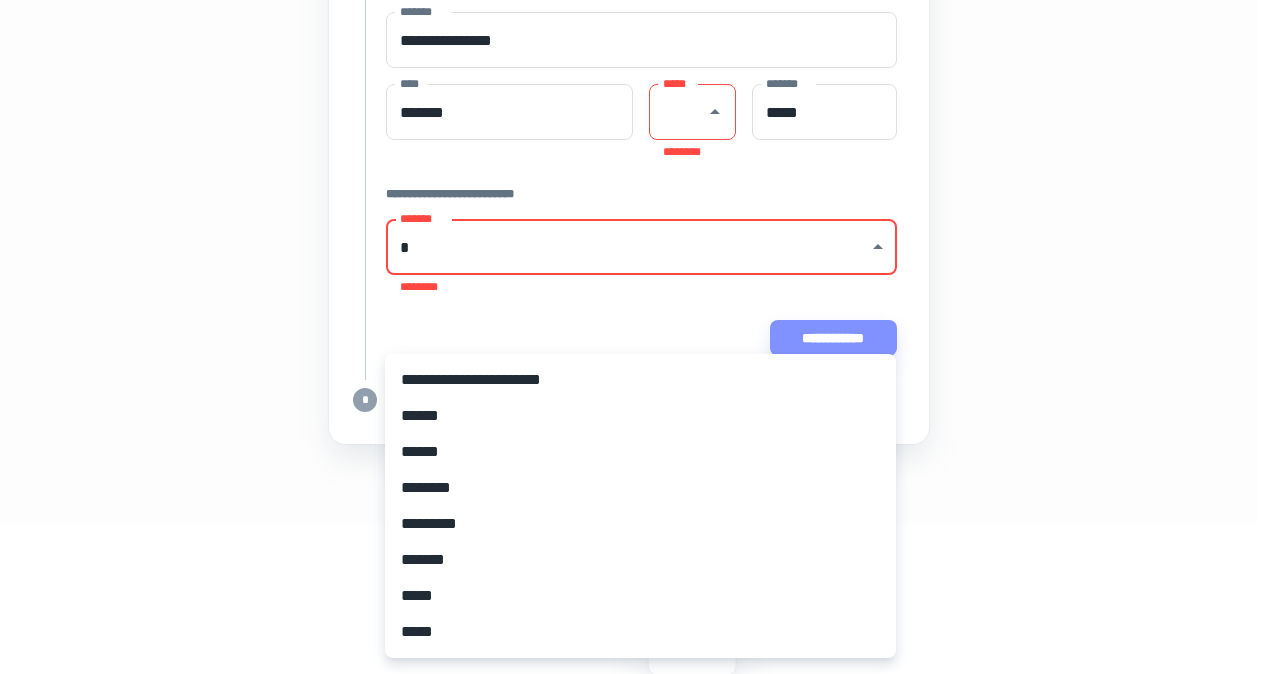 click on "**********" at bounding box center (640, 380) 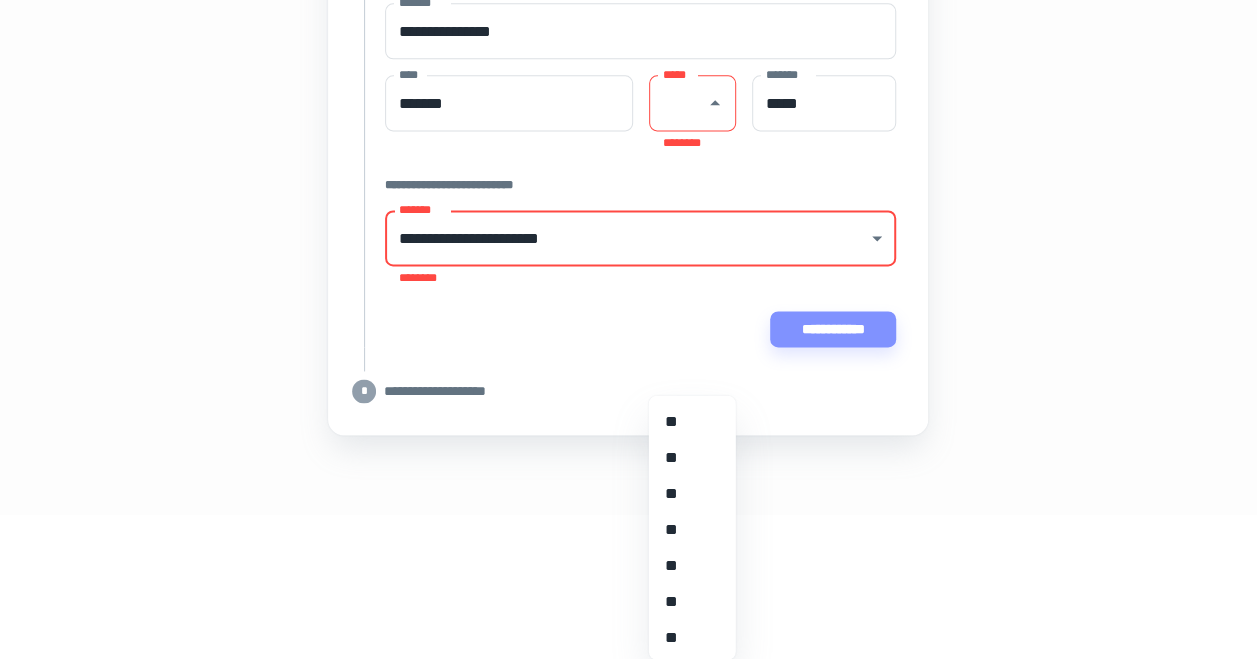 scroll, scrollTop: 1410, scrollLeft: 0, axis: vertical 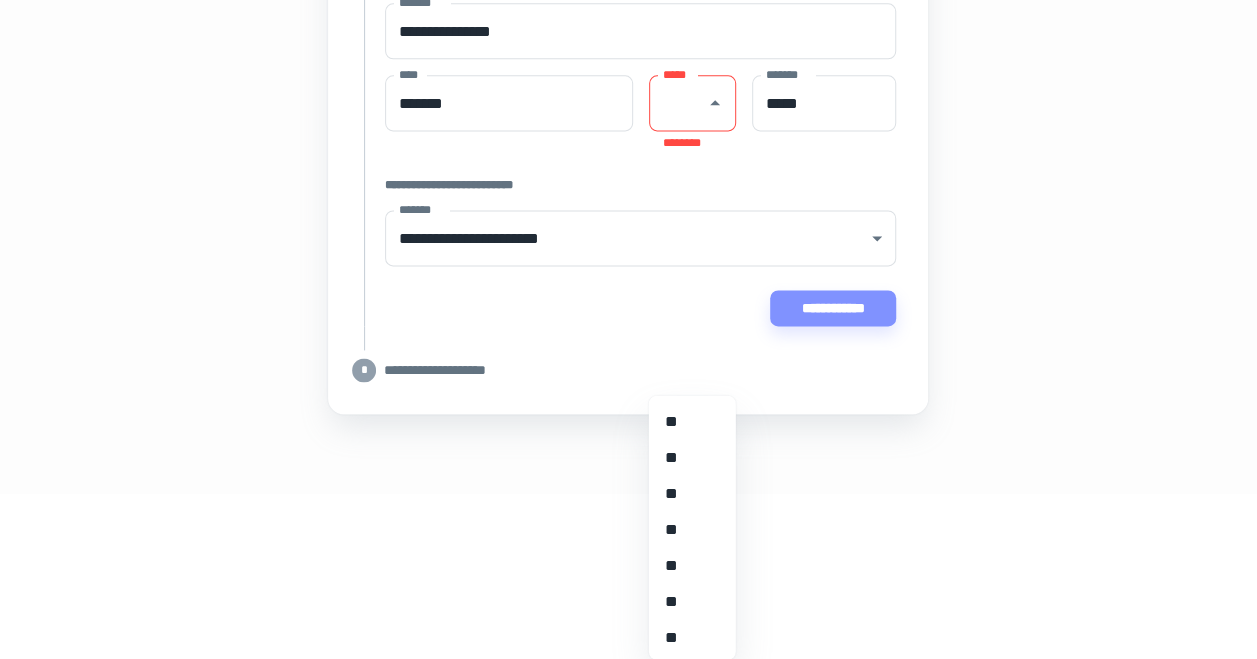 click on "**********" at bounding box center [833, 308] 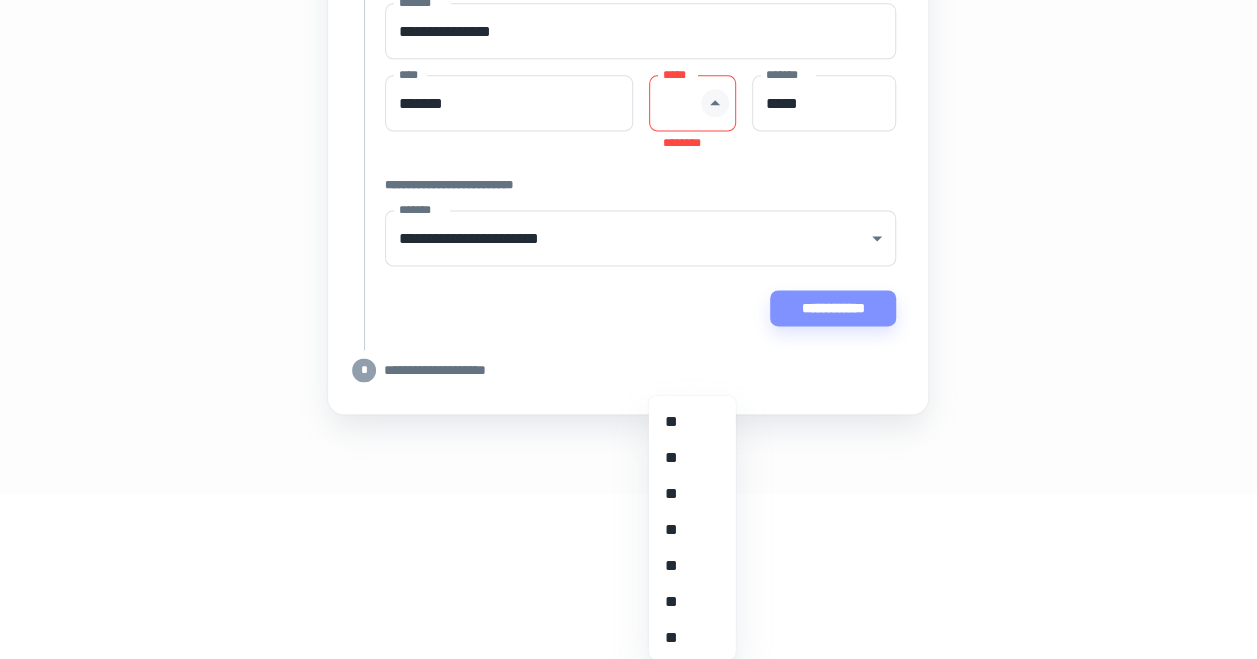 click 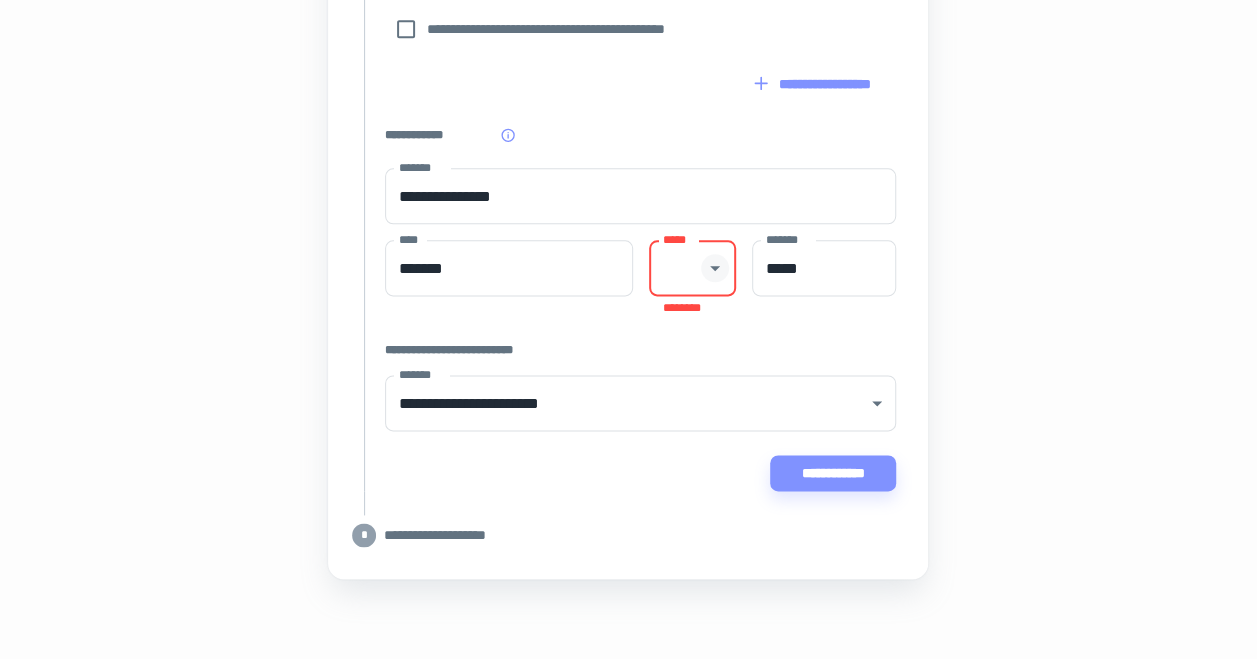 click 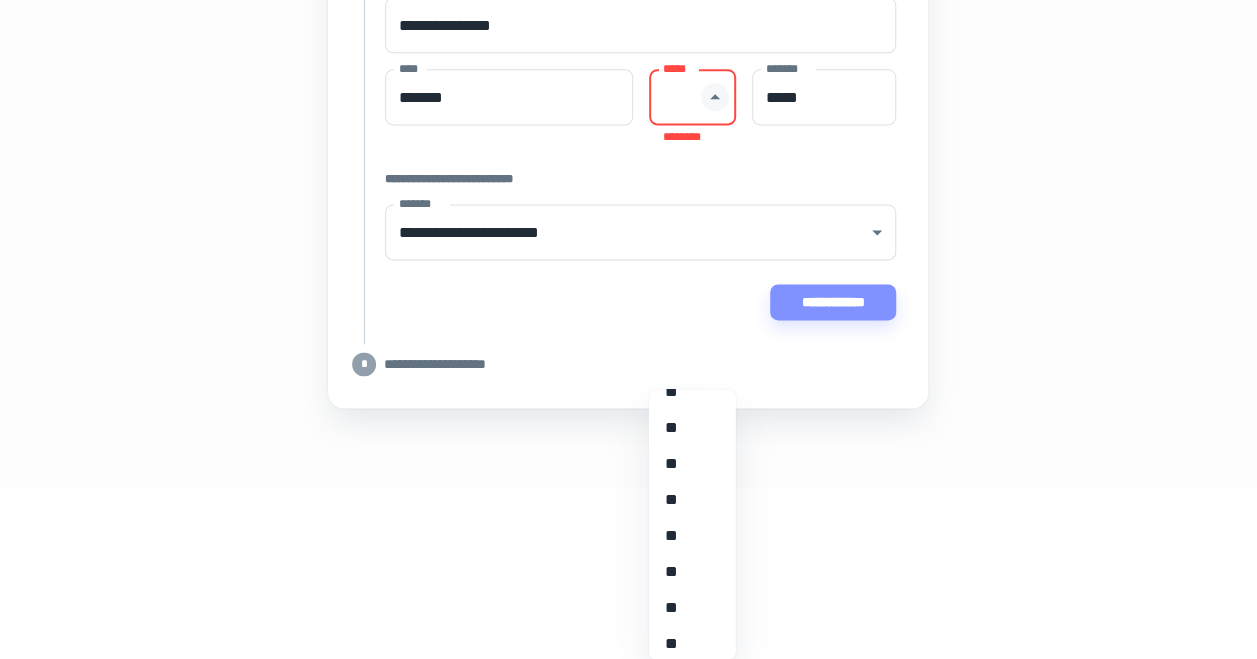 scroll, scrollTop: 719, scrollLeft: 0, axis: vertical 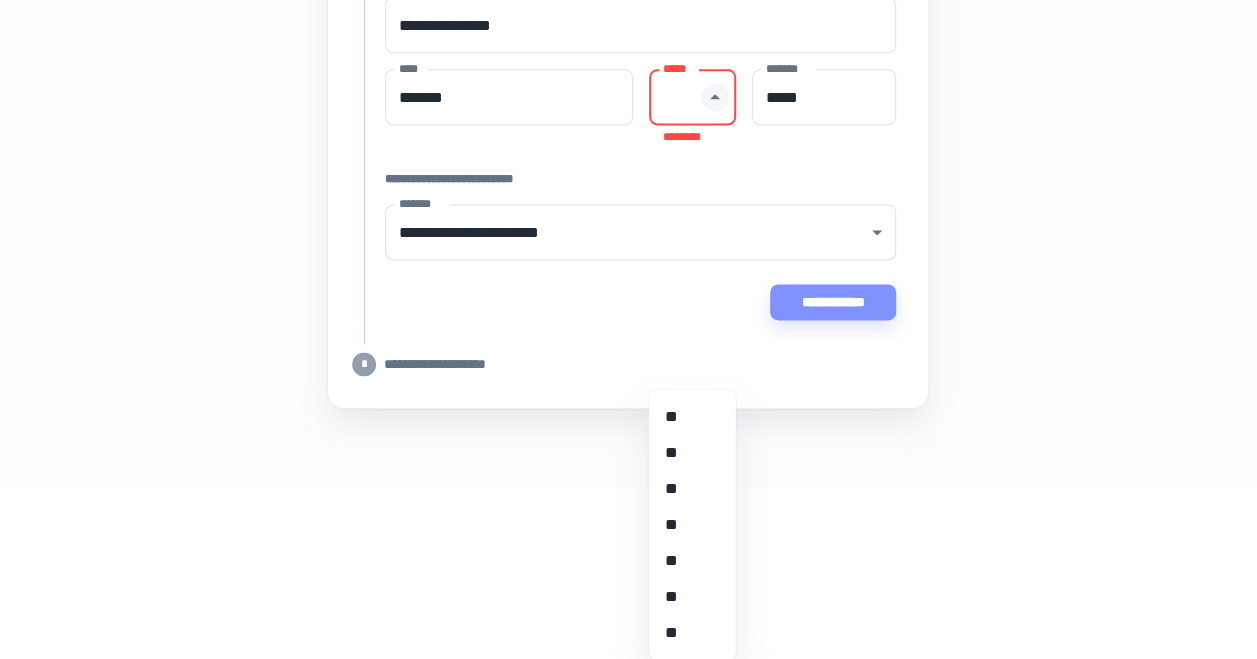 click on "**" at bounding box center [685, 560] 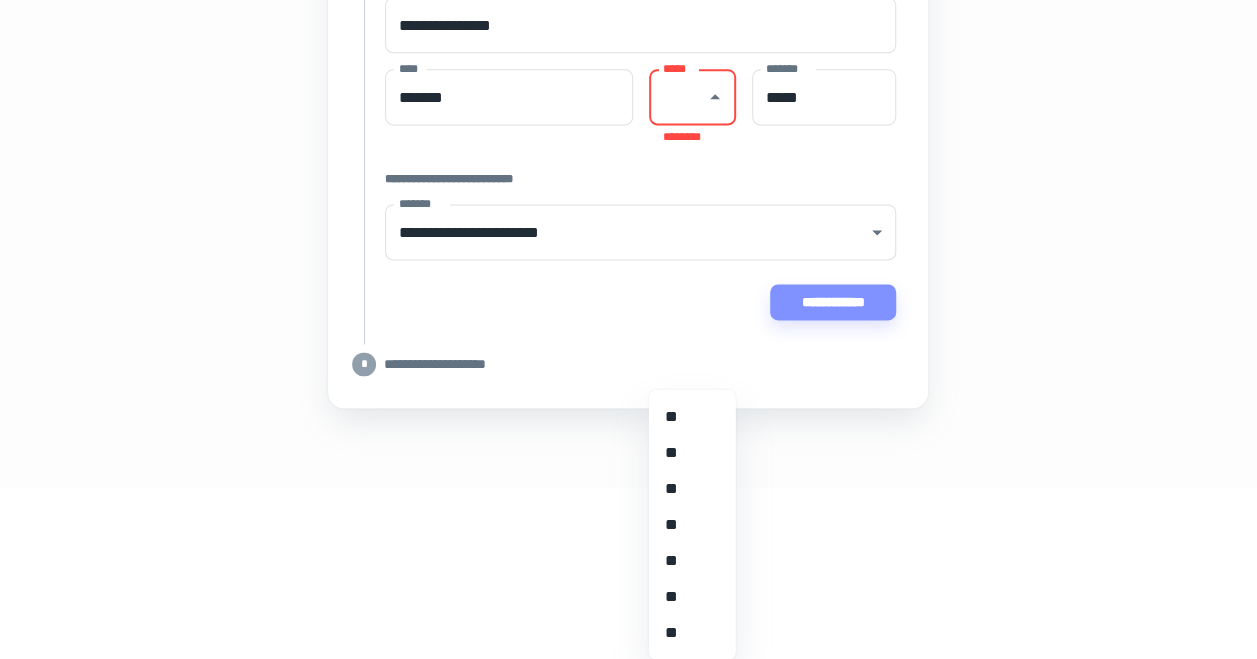 type on "**" 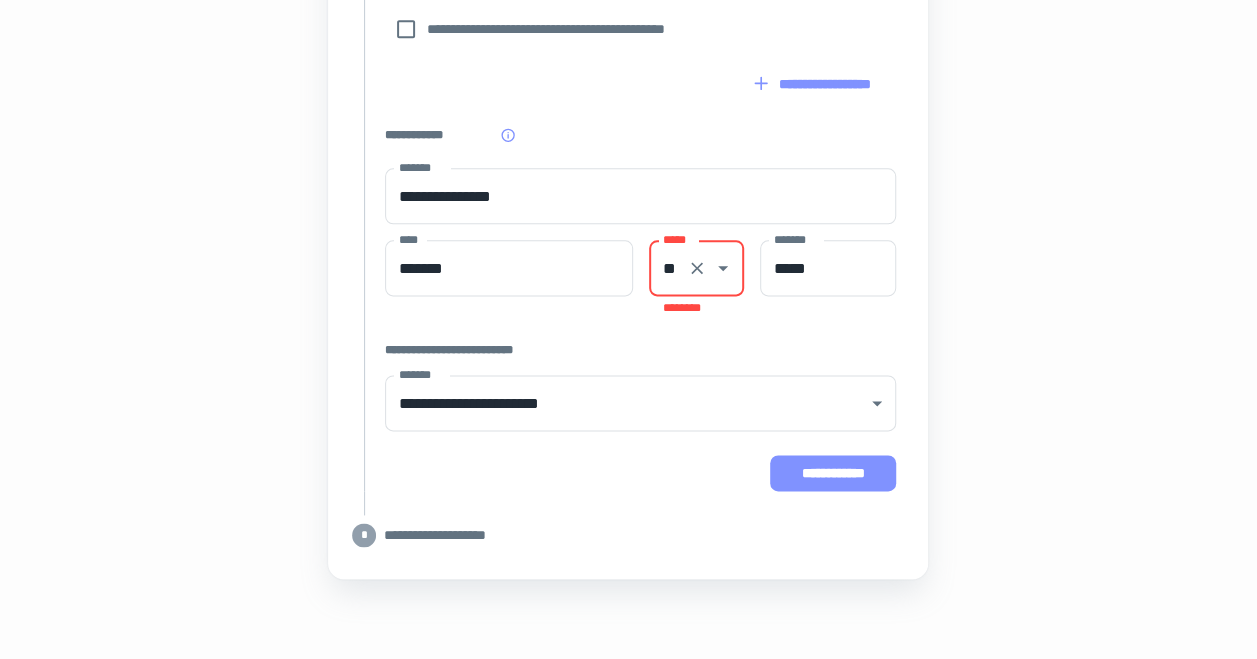 click on "**********" at bounding box center (833, 473) 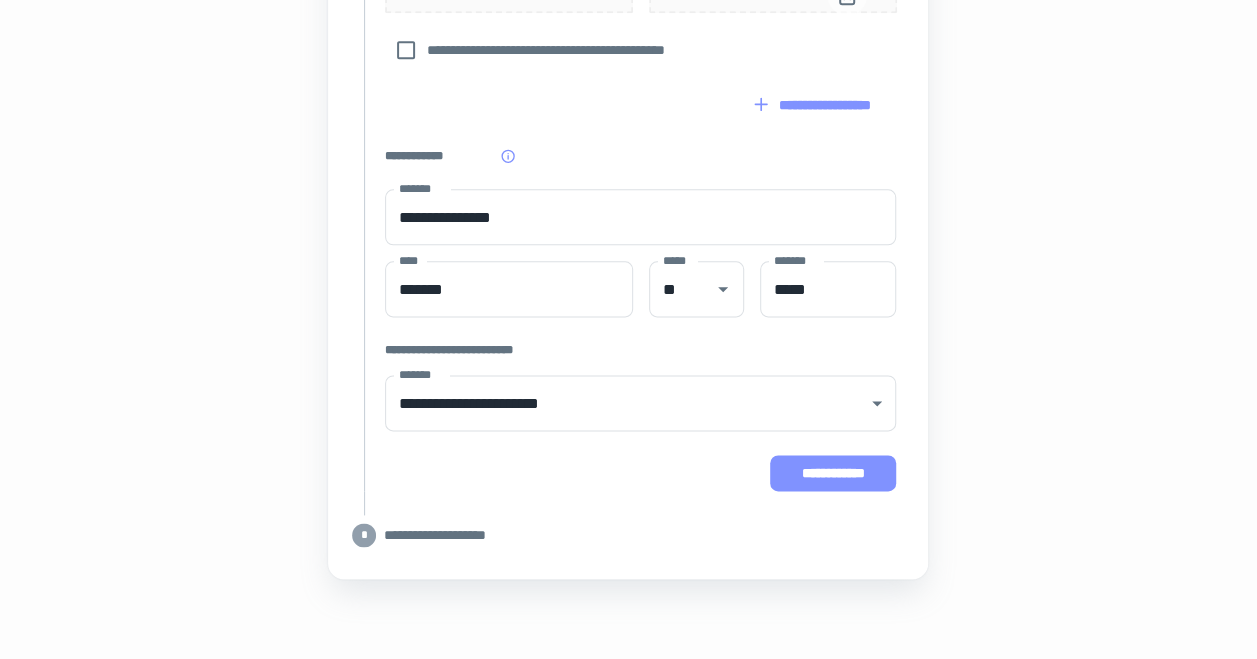click on "**********" at bounding box center (833, 473) 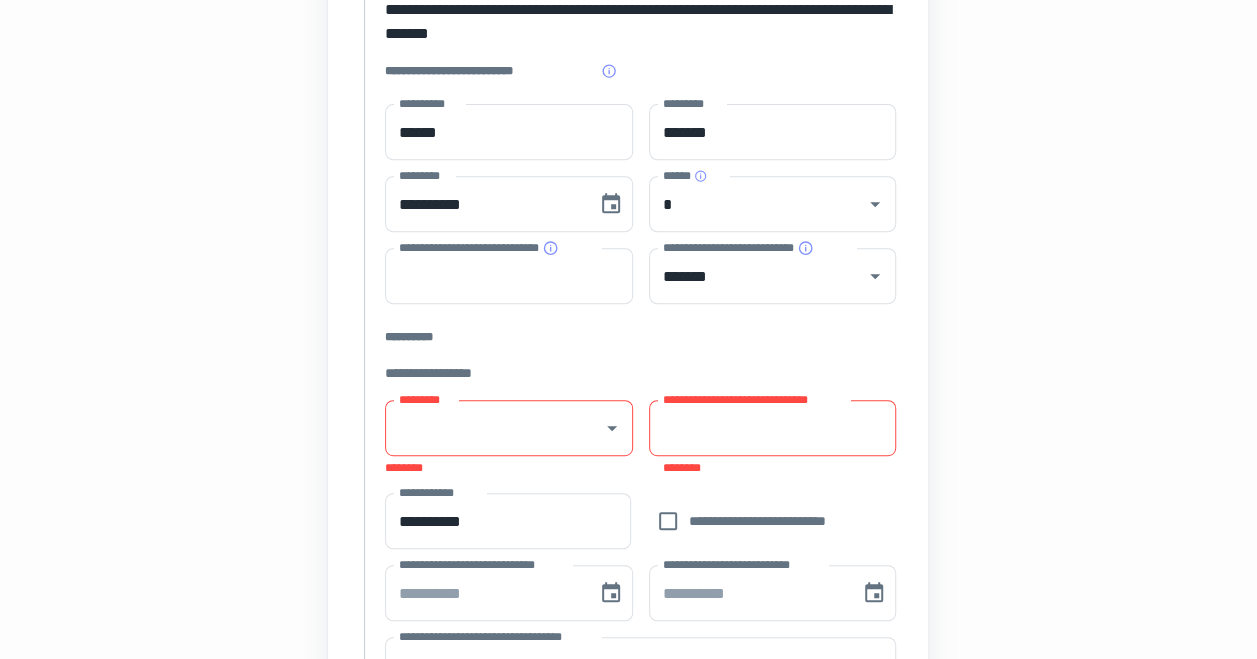 scroll, scrollTop: 312, scrollLeft: 0, axis: vertical 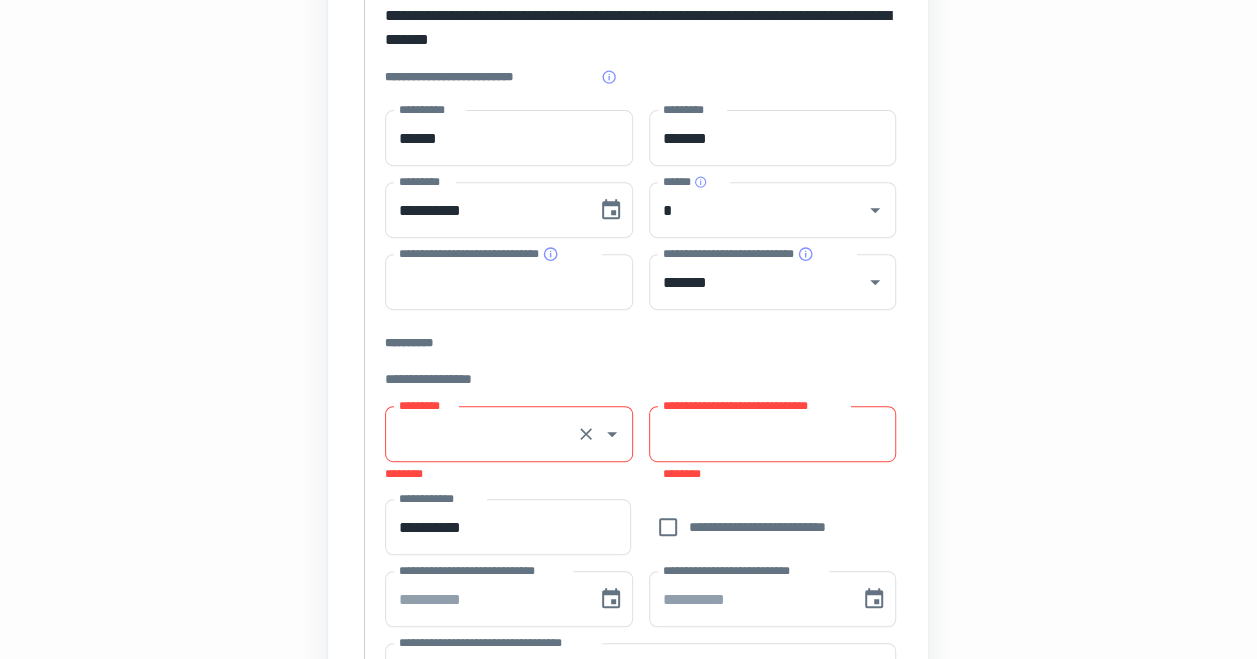 click on "*********" at bounding box center (481, 434) 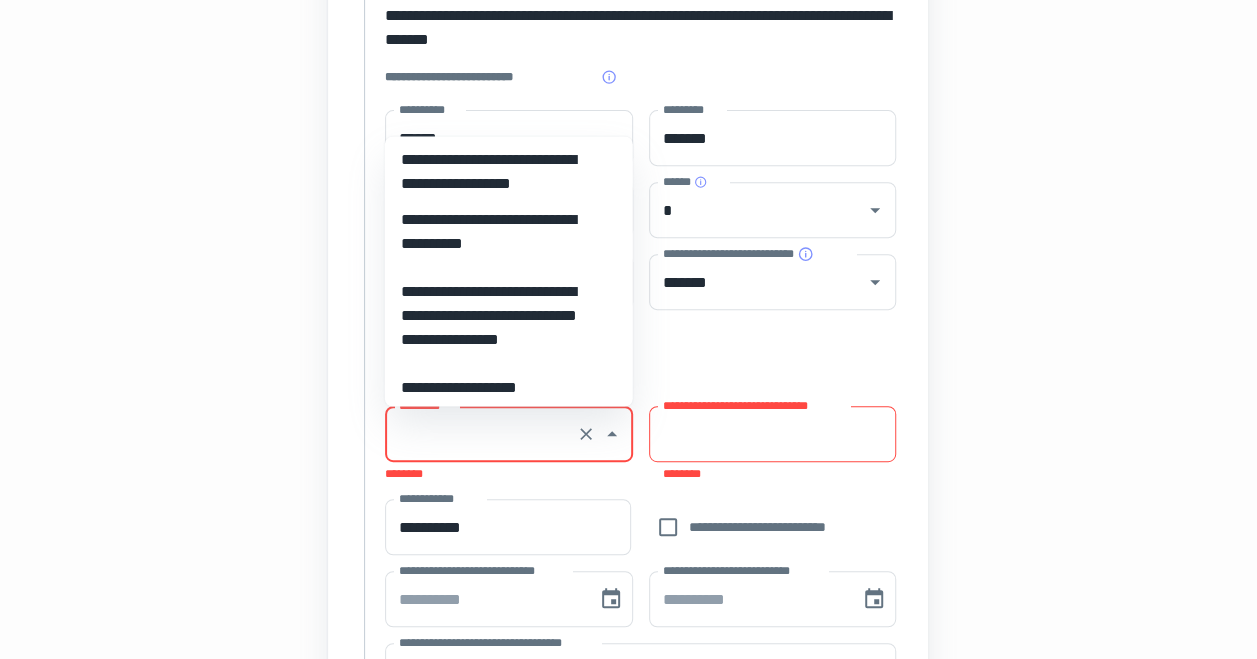scroll, scrollTop: 1564, scrollLeft: 0, axis: vertical 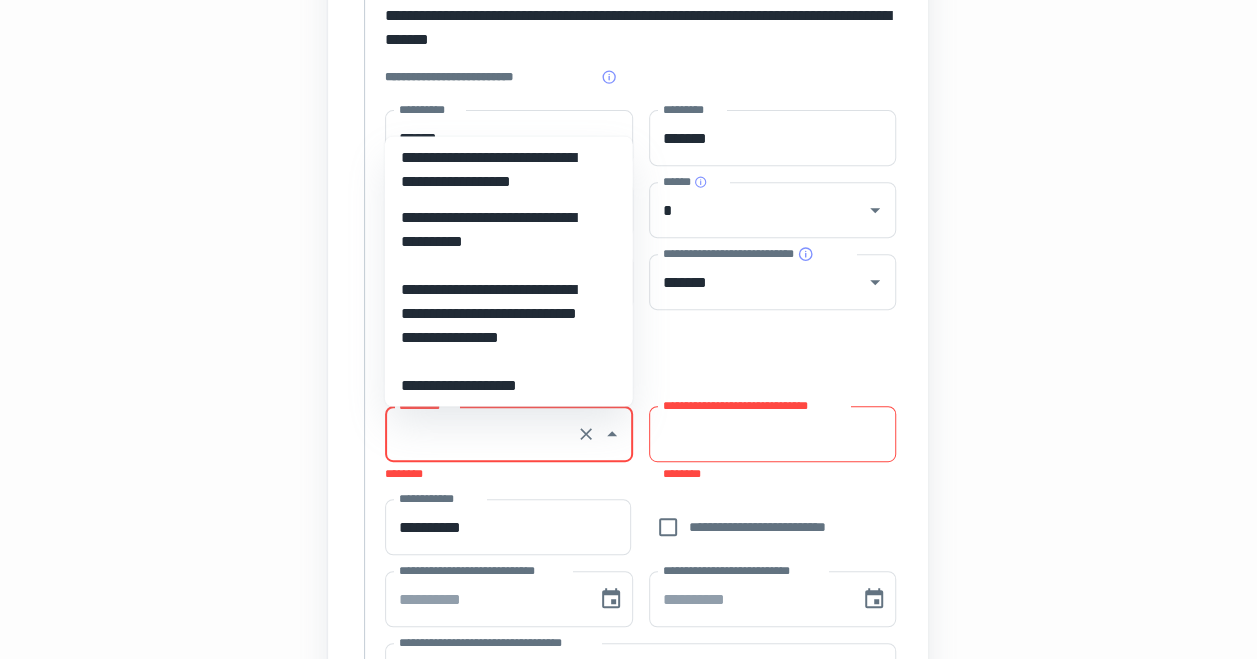click on "**********" at bounding box center (501, 231) 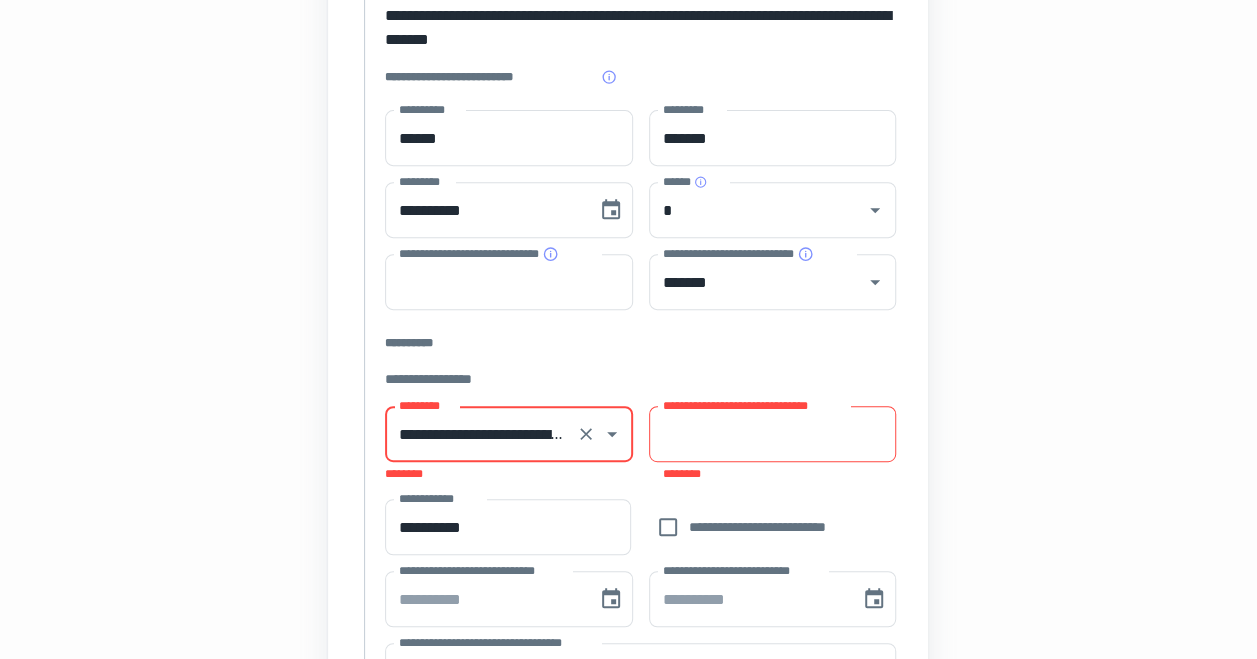 click on "**********" at bounding box center [772, 434] 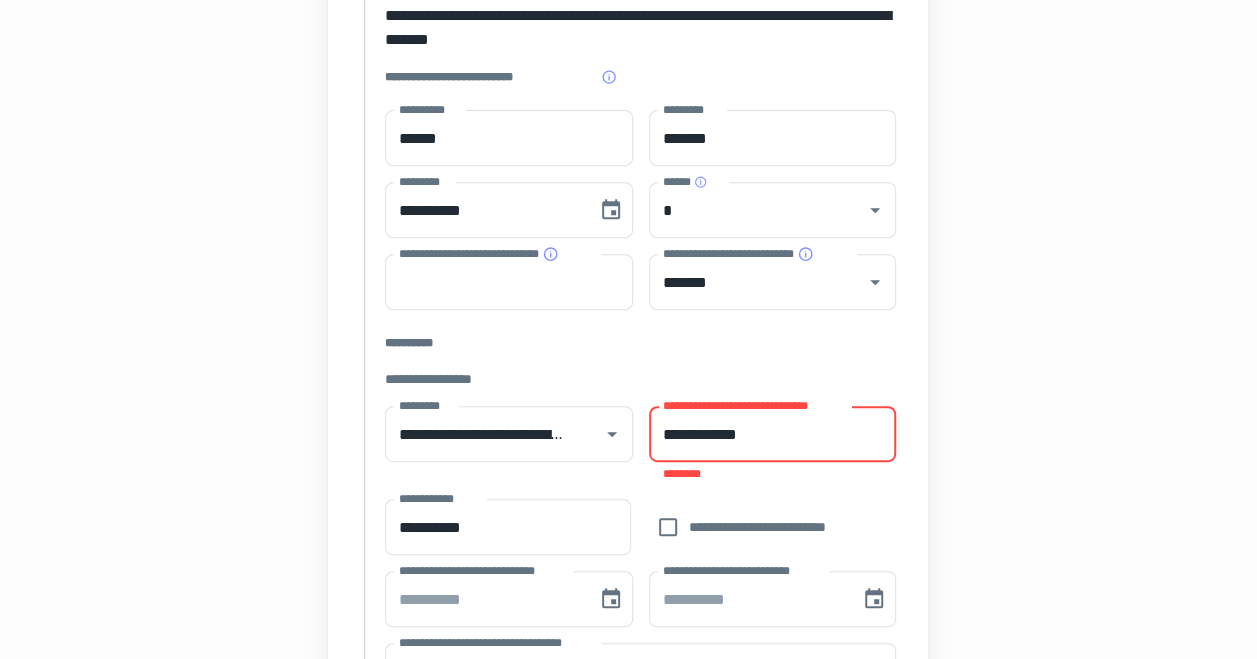 type on "**********" 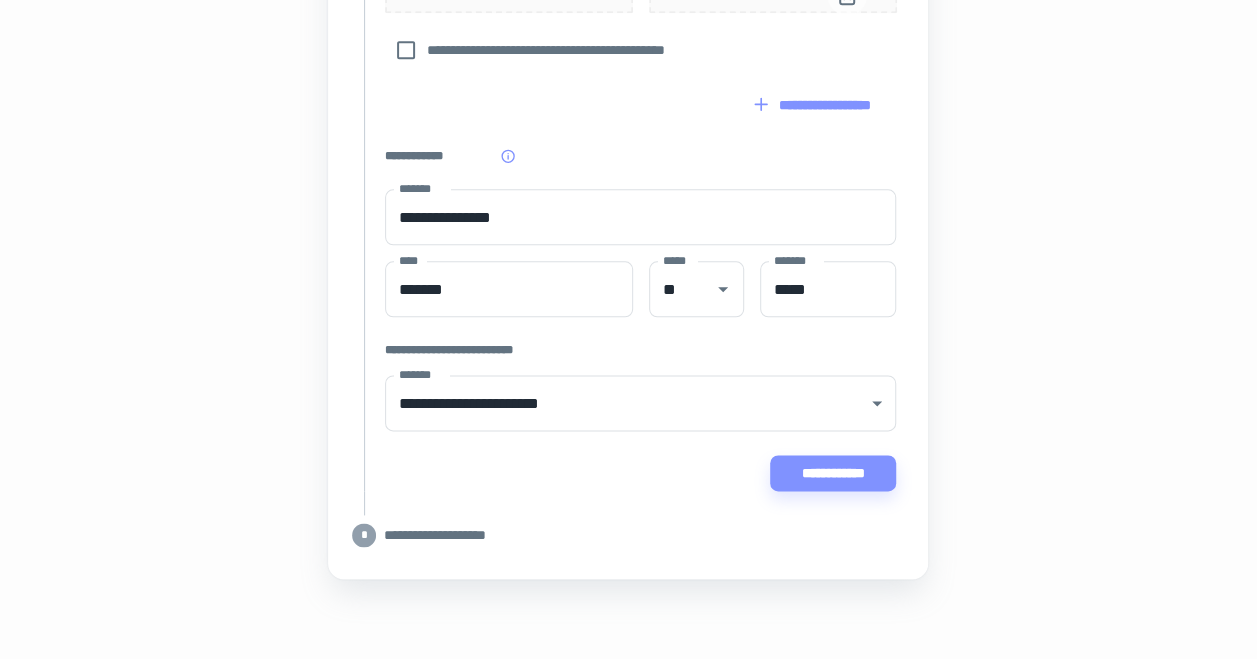 scroll, scrollTop: 1238, scrollLeft: 0, axis: vertical 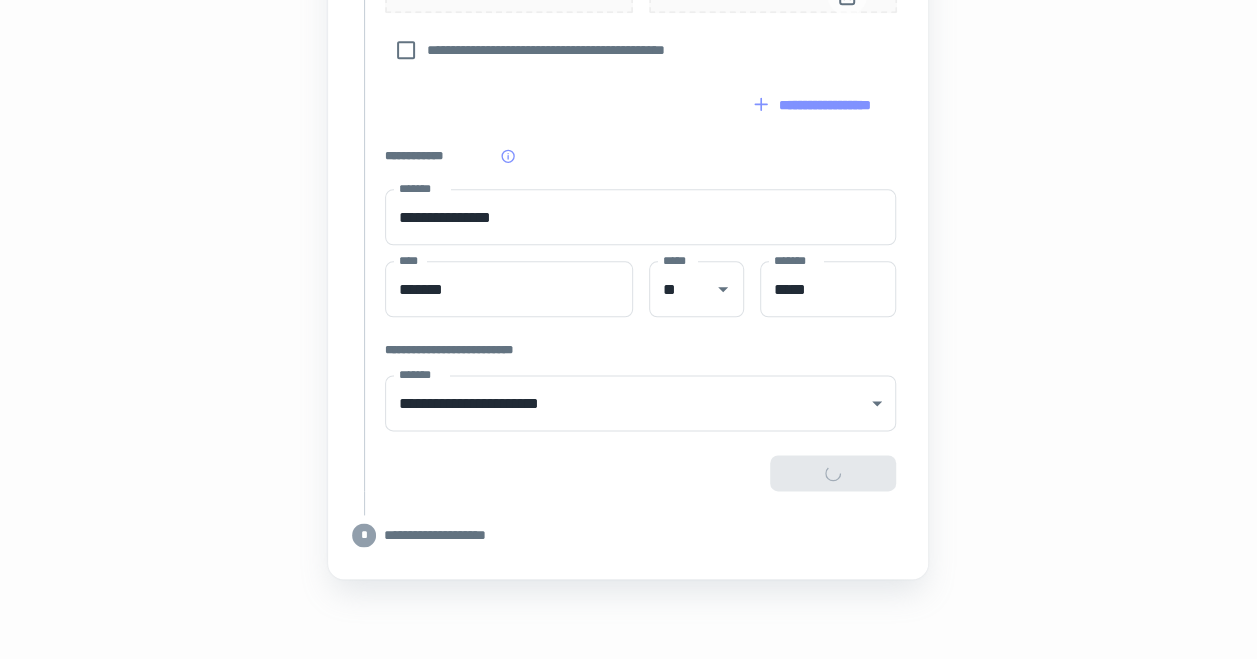 type 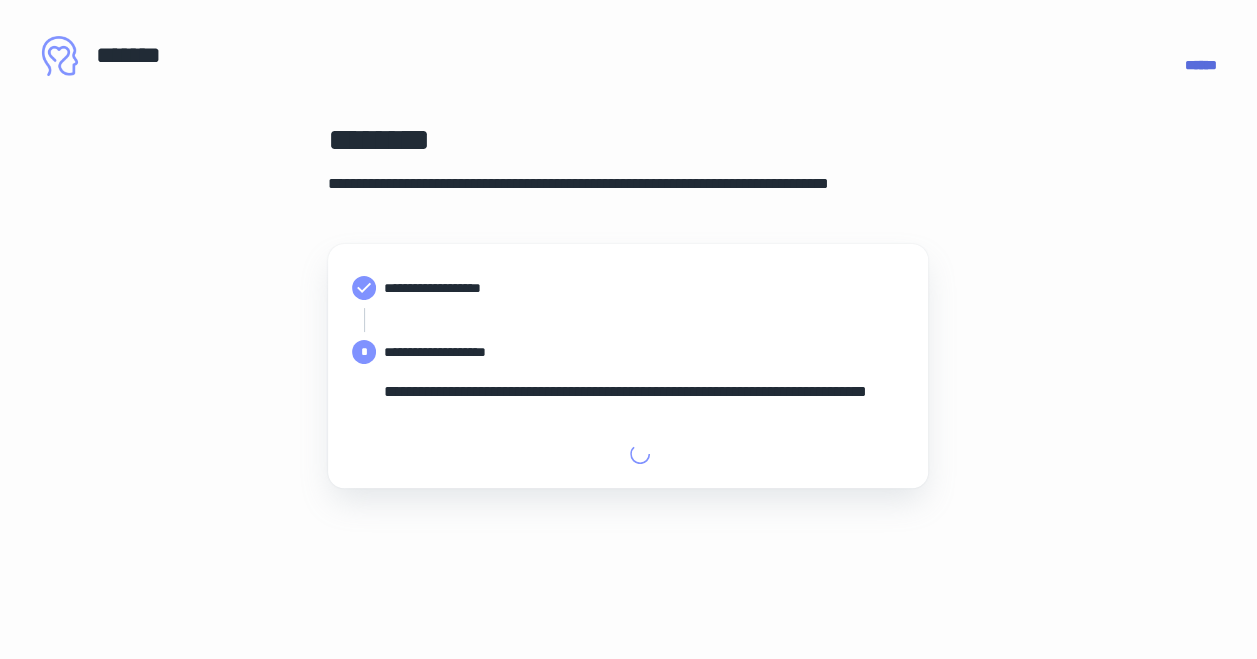scroll, scrollTop: 0, scrollLeft: 0, axis: both 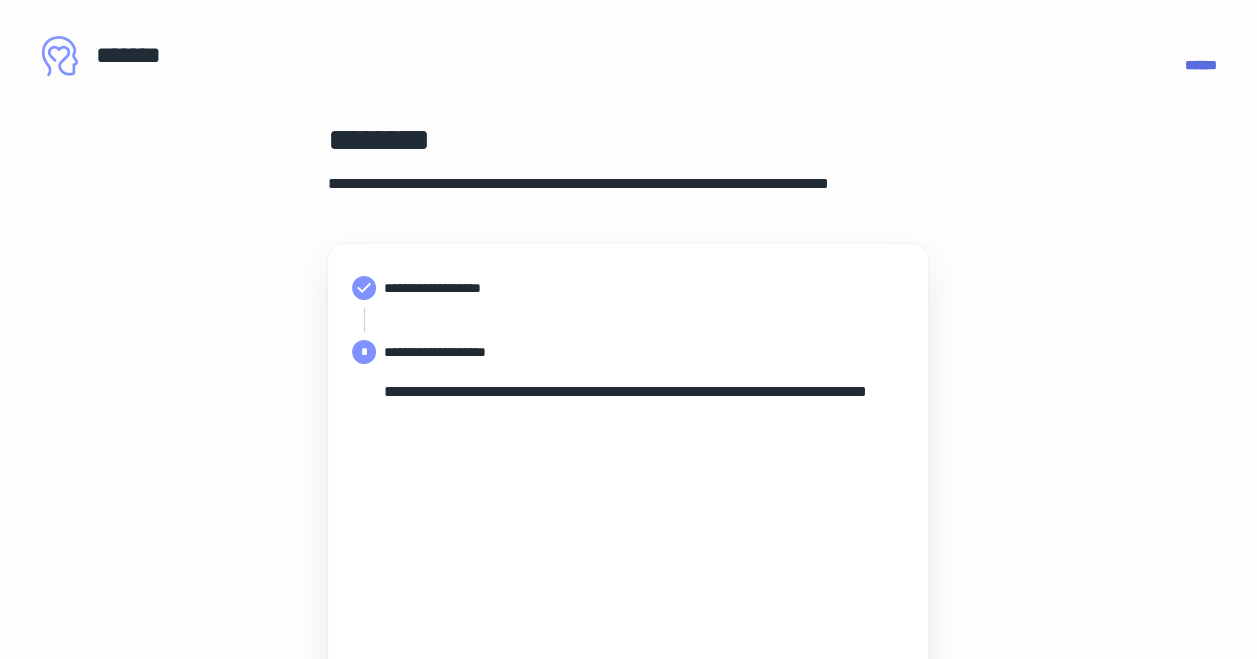 click on "**********" at bounding box center [640, 404] 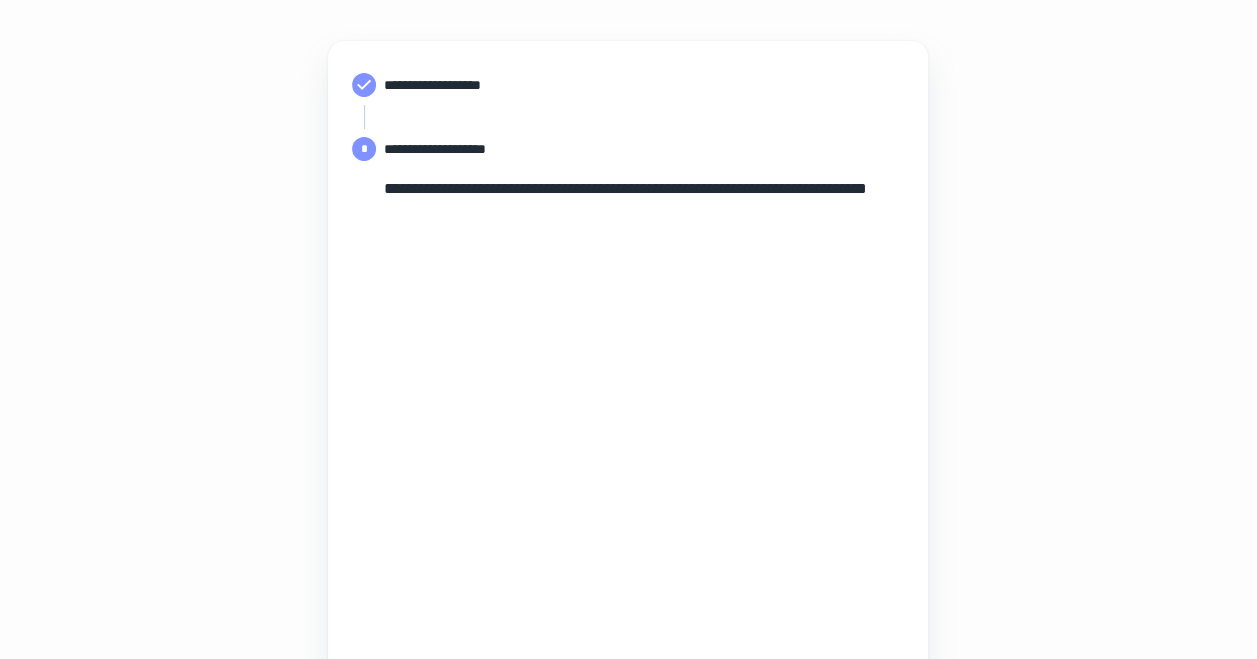 scroll, scrollTop: 600, scrollLeft: 0, axis: vertical 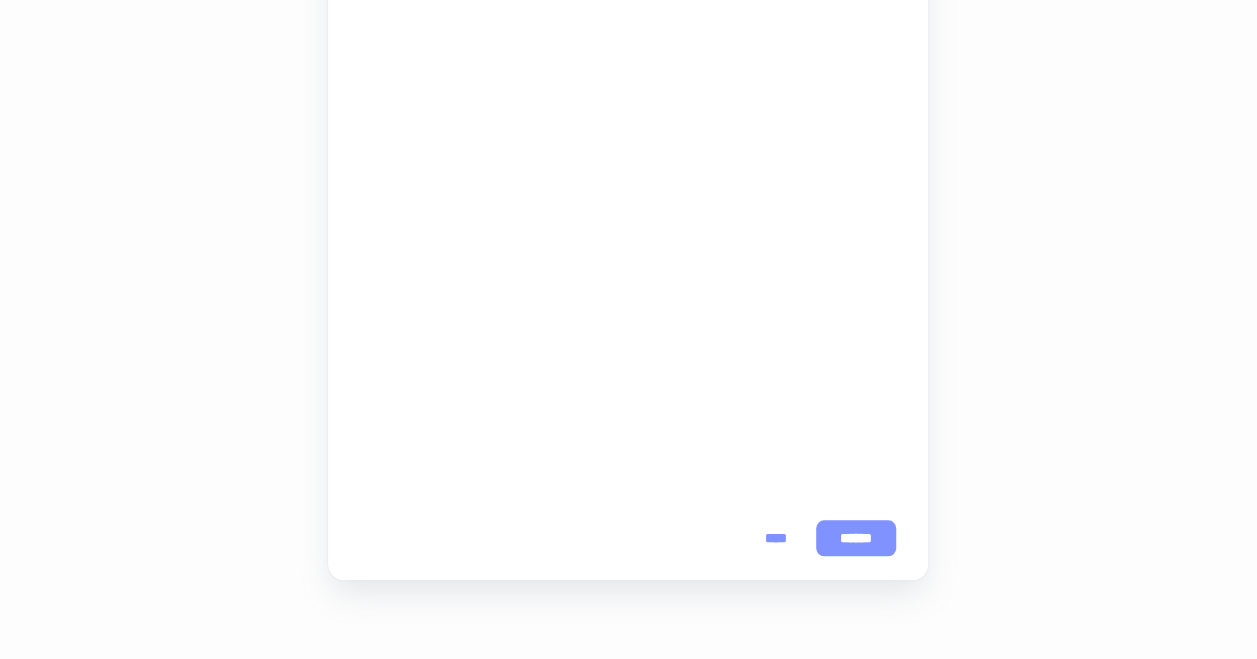 click on "******" at bounding box center (856, 538) 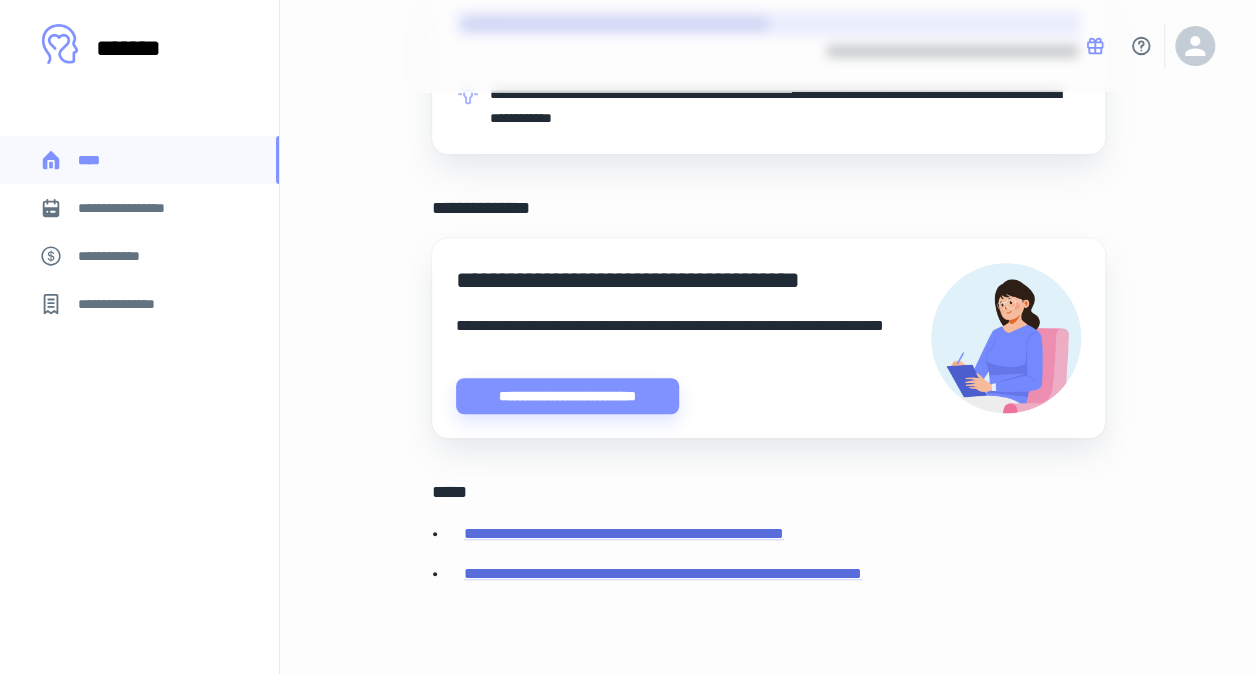 scroll, scrollTop: 631, scrollLeft: 0, axis: vertical 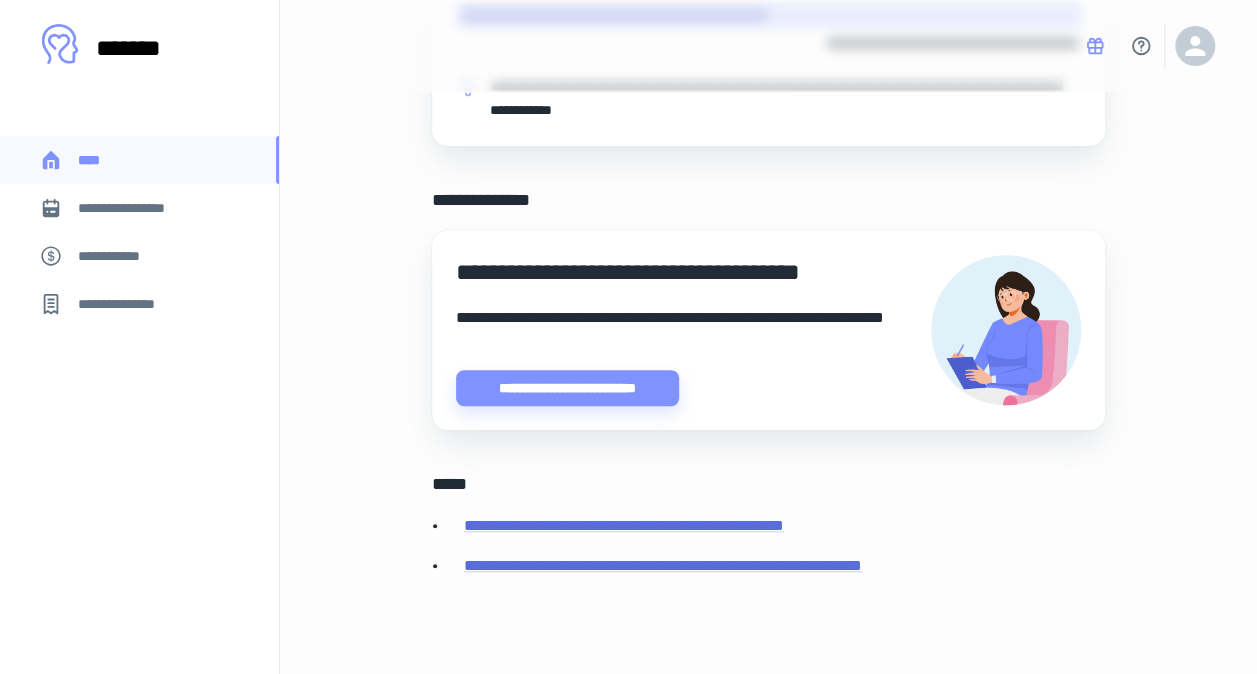 click on "**********" at bounding box center (136, 208) 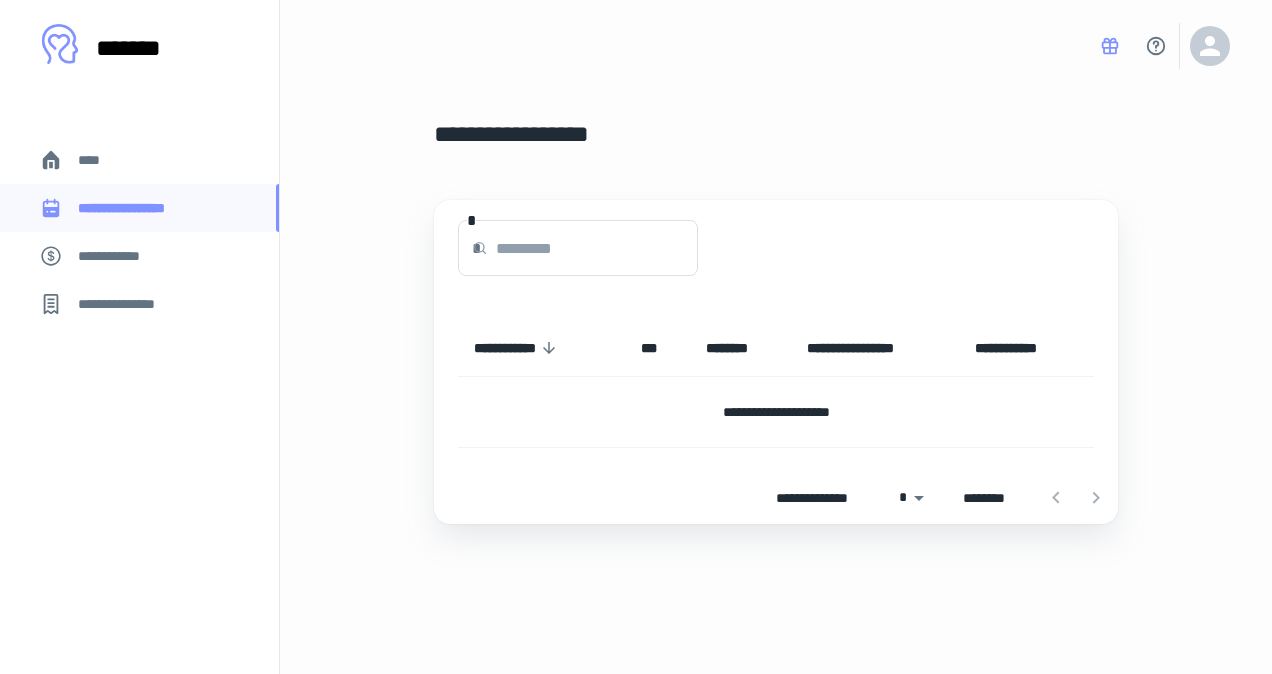 click on "**********" at bounding box center [119, 256] 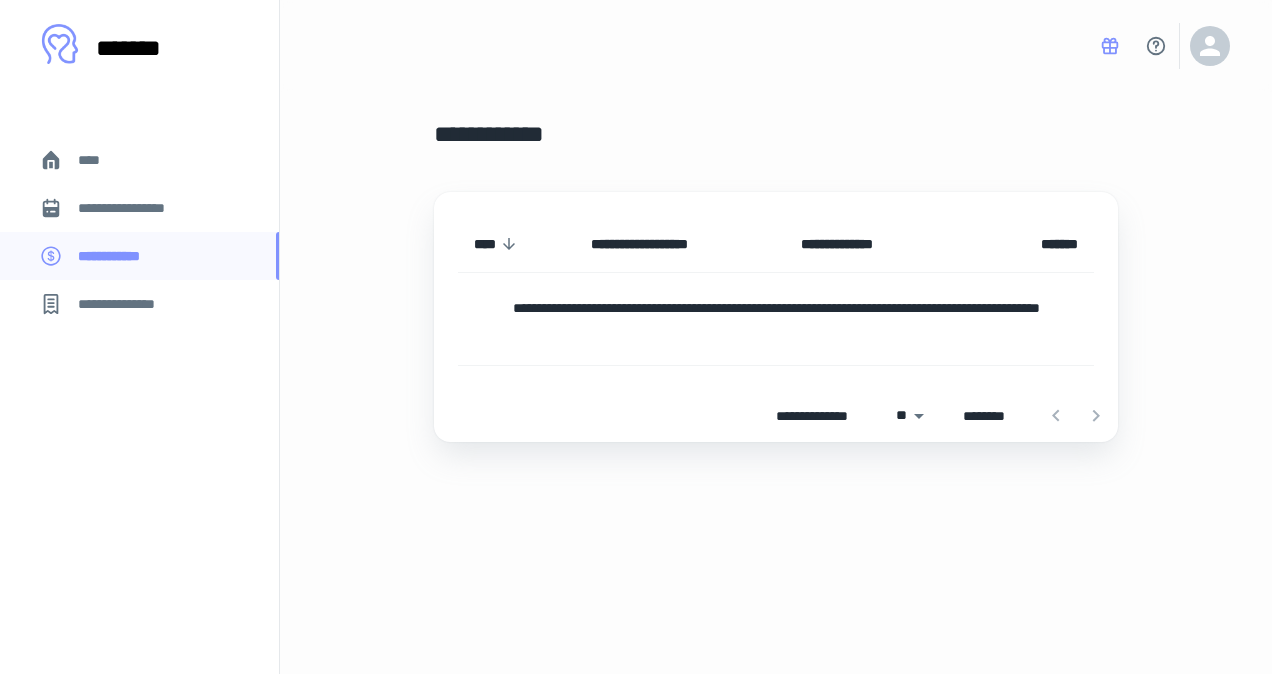 click on "**********" at bounding box center [127, 304] 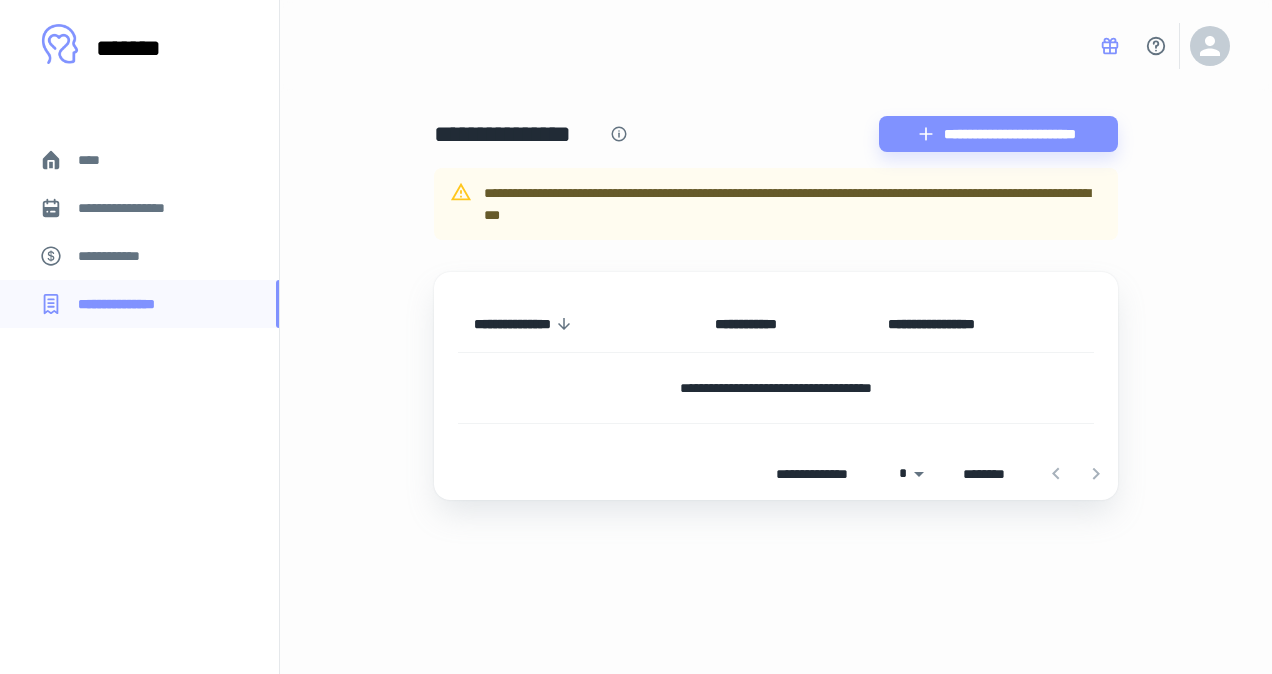 click on "****" at bounding box center [139, 160] 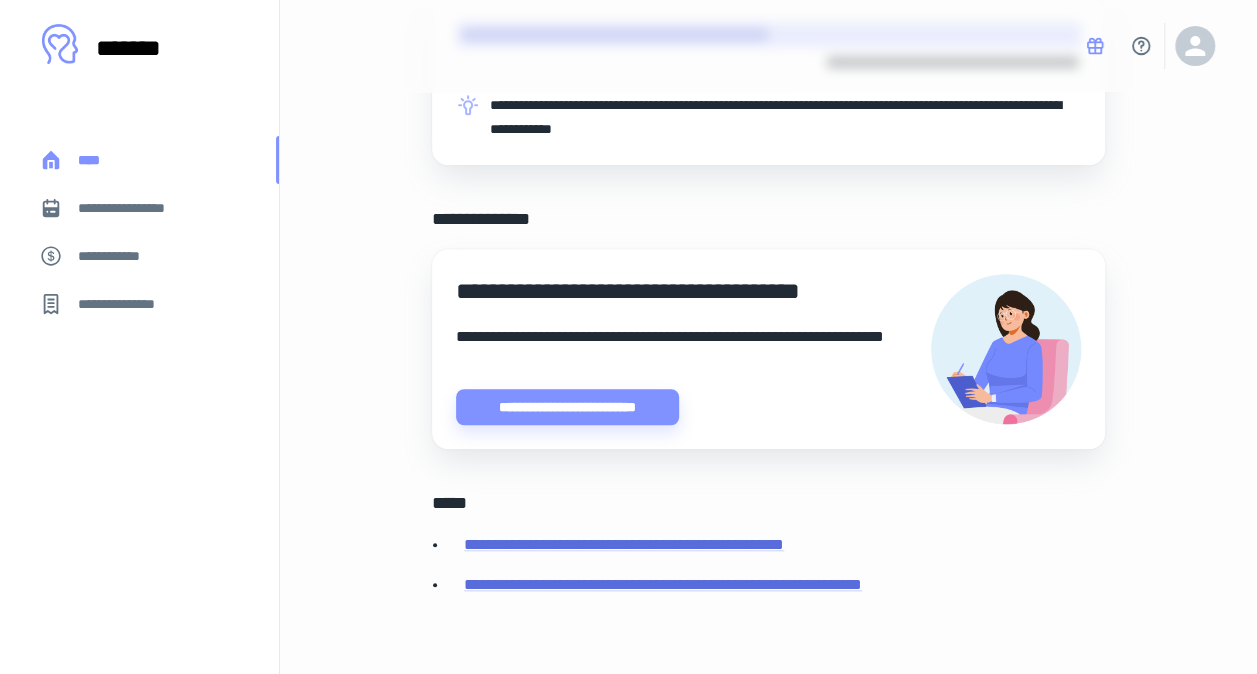 scroll, scrollTop: 631, scrollLeft: 0, axis: vertical 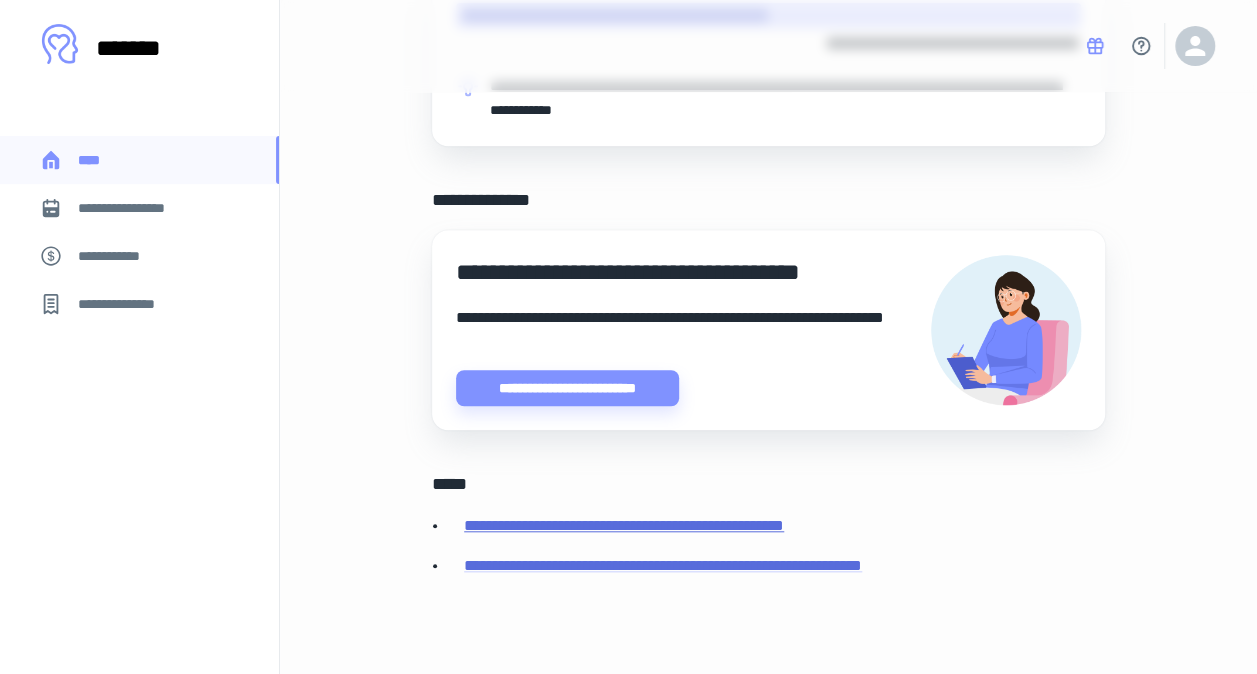 click on "**********" at bounding box center (624, 525) 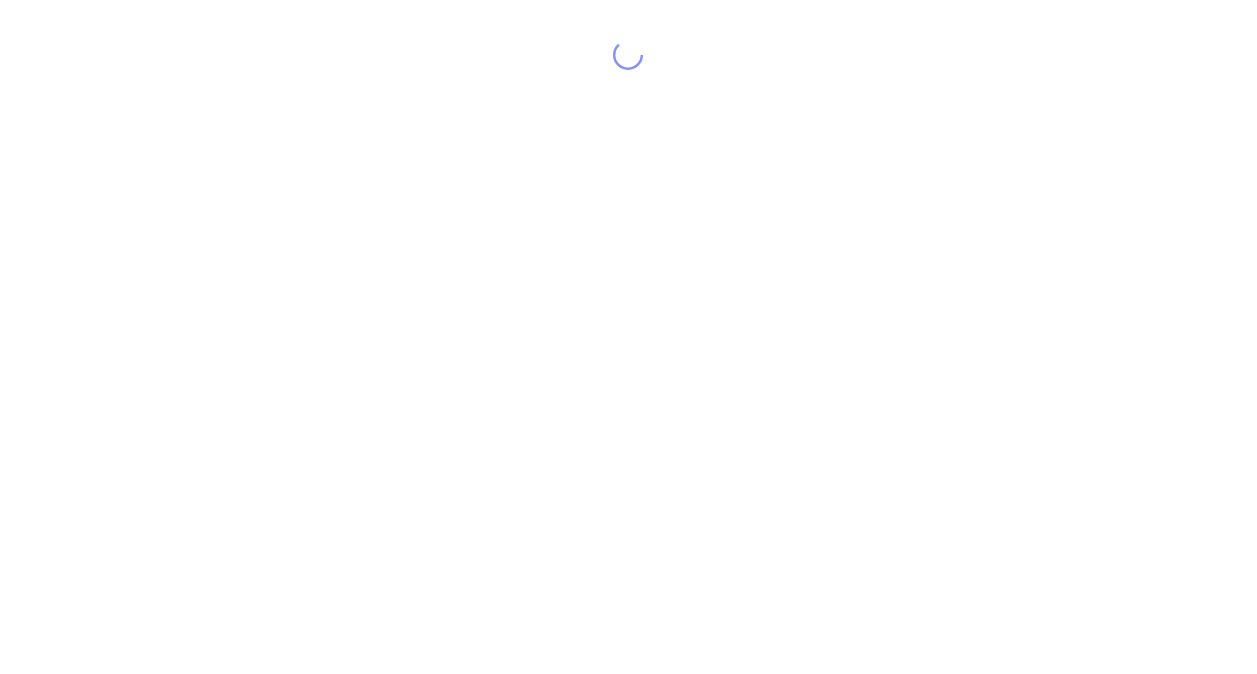 scroll, scrollTop: 40, scrollLeft: 0, axis: vertical 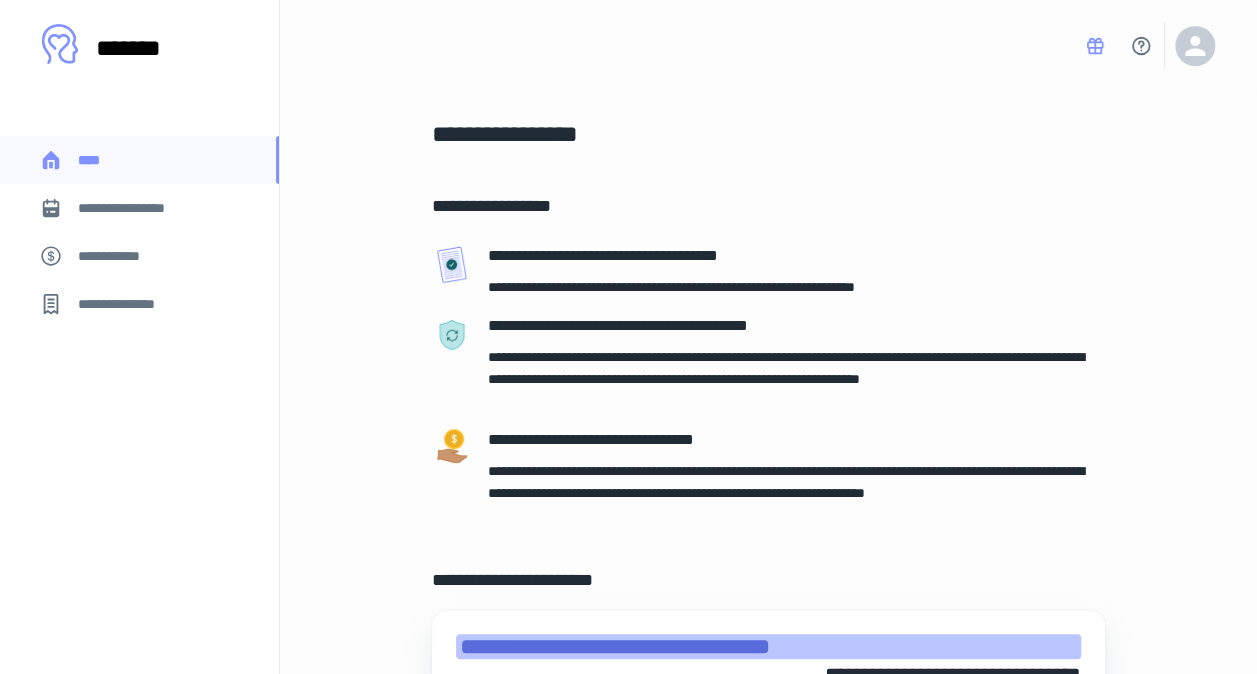 click on "**********" at bounding box center (139, 208) 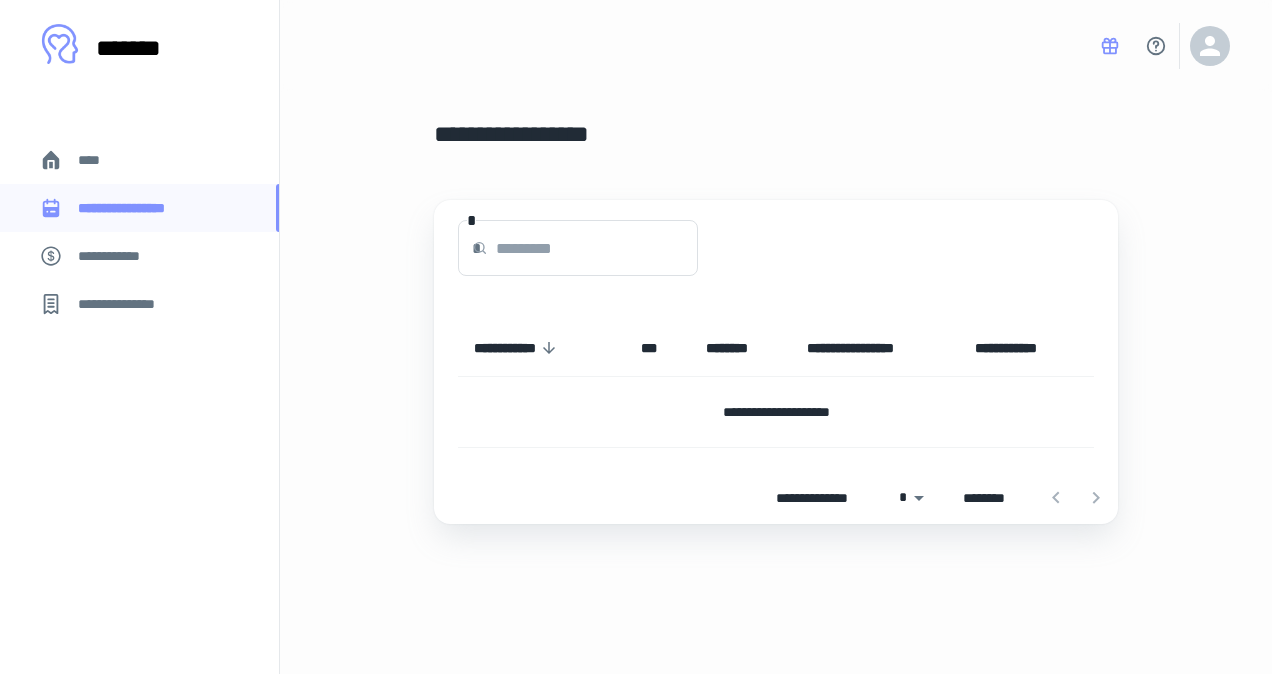 click on "****" at bounding box center [97, 160] 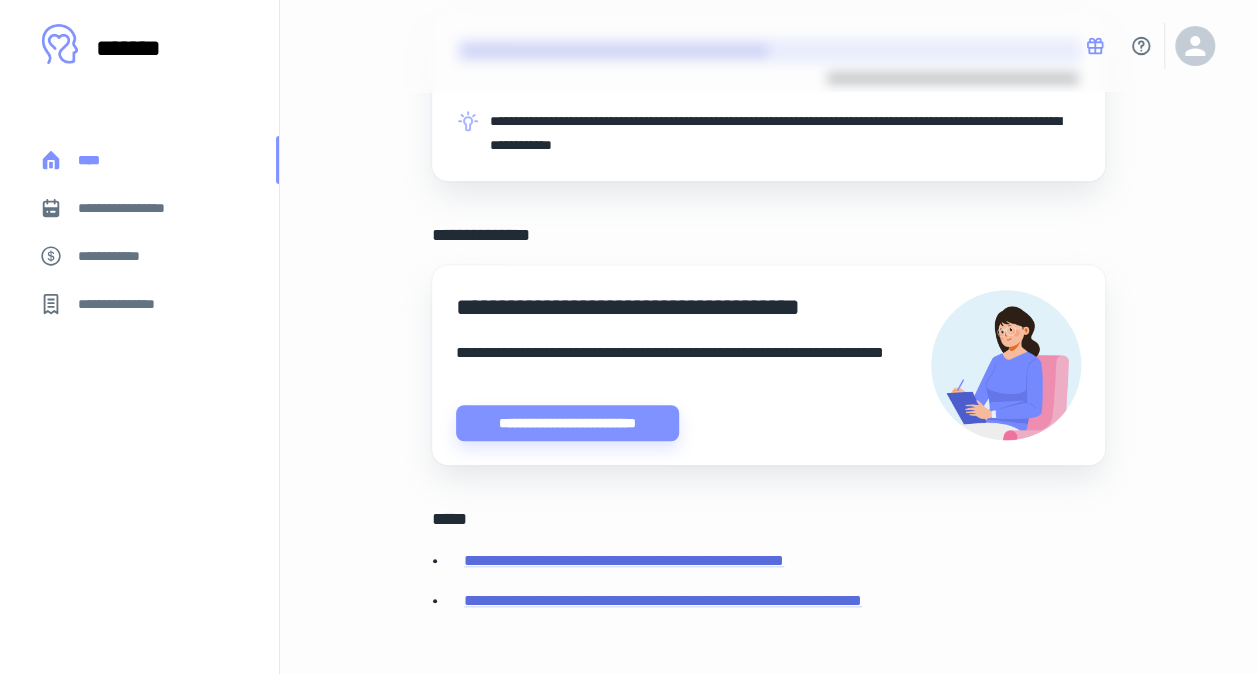 scroll, scrollTop: 595, scrollLeft: 0, axis: vertical 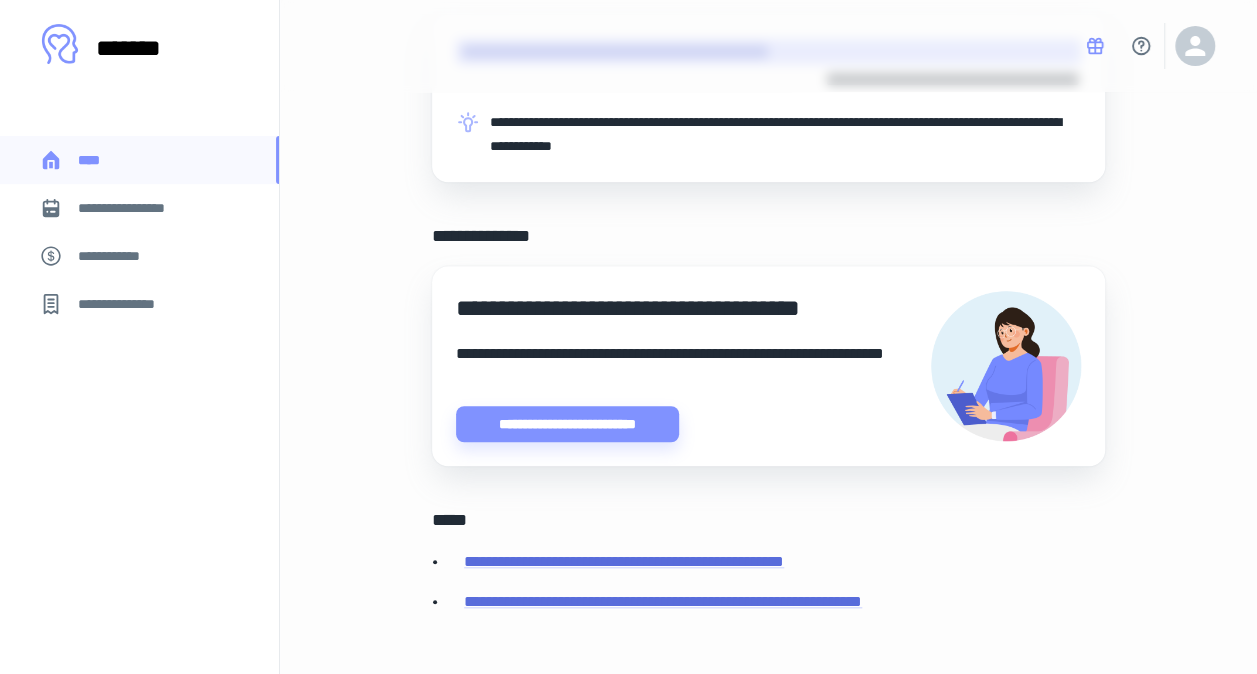 click on "**********" at bounding box center (119, 256) 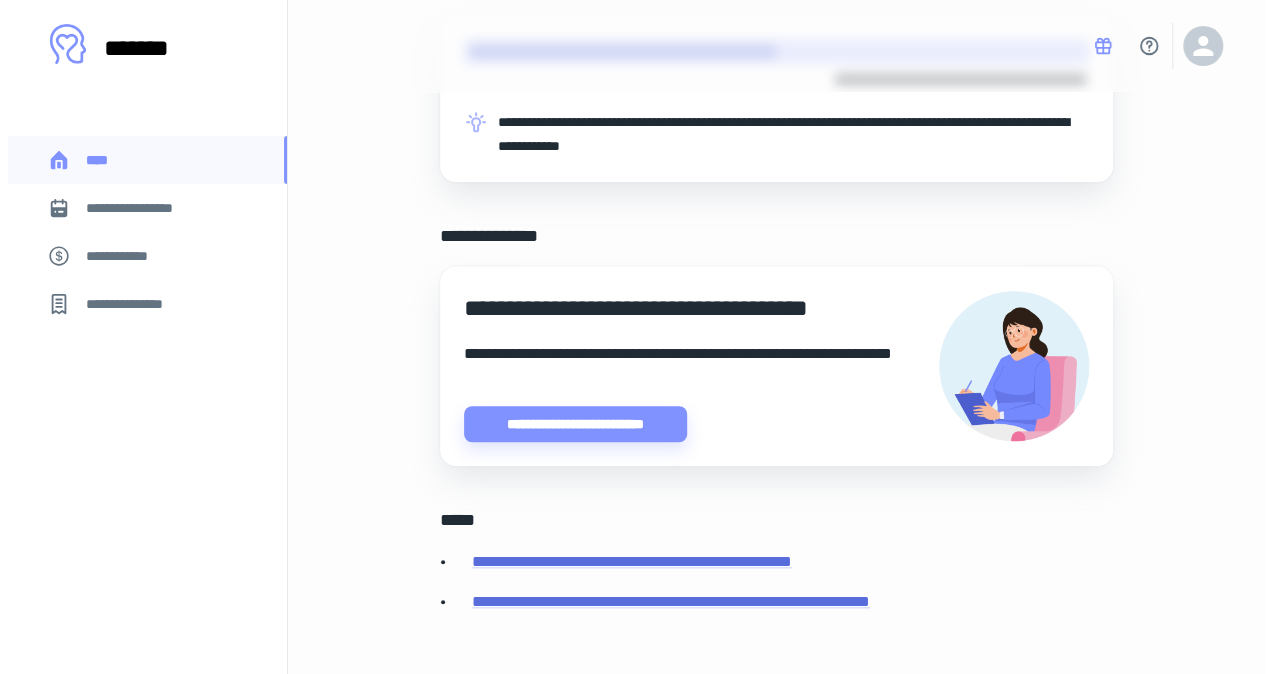 scroll, scrollTop: 0, scrollLeft: 0, axis: both 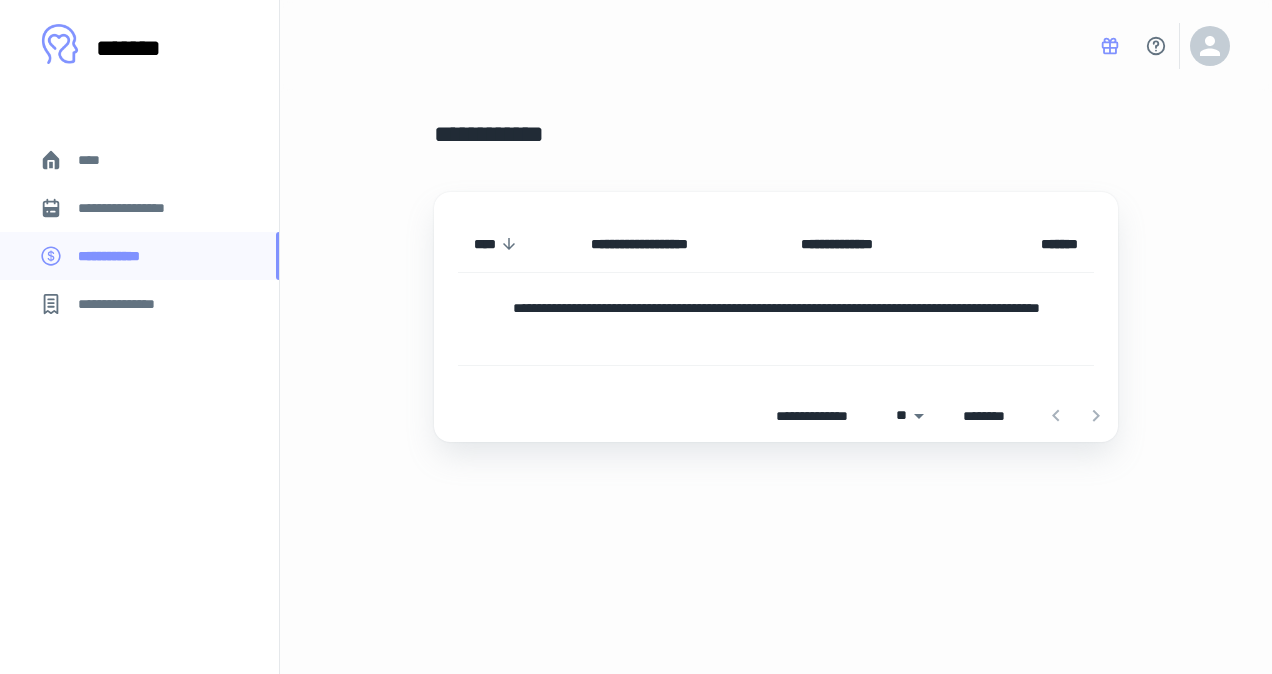 click on "**********" at bounding box center (127, 304) 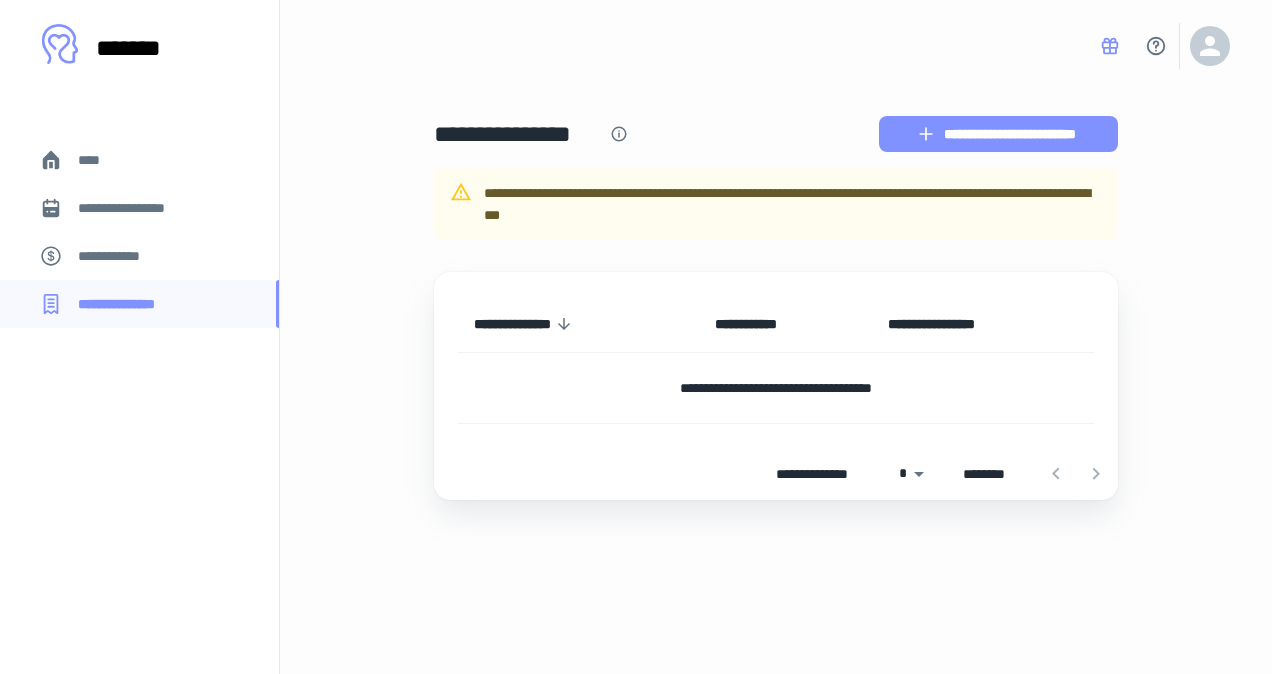 click on "**********" at bounding box center [998, 134] 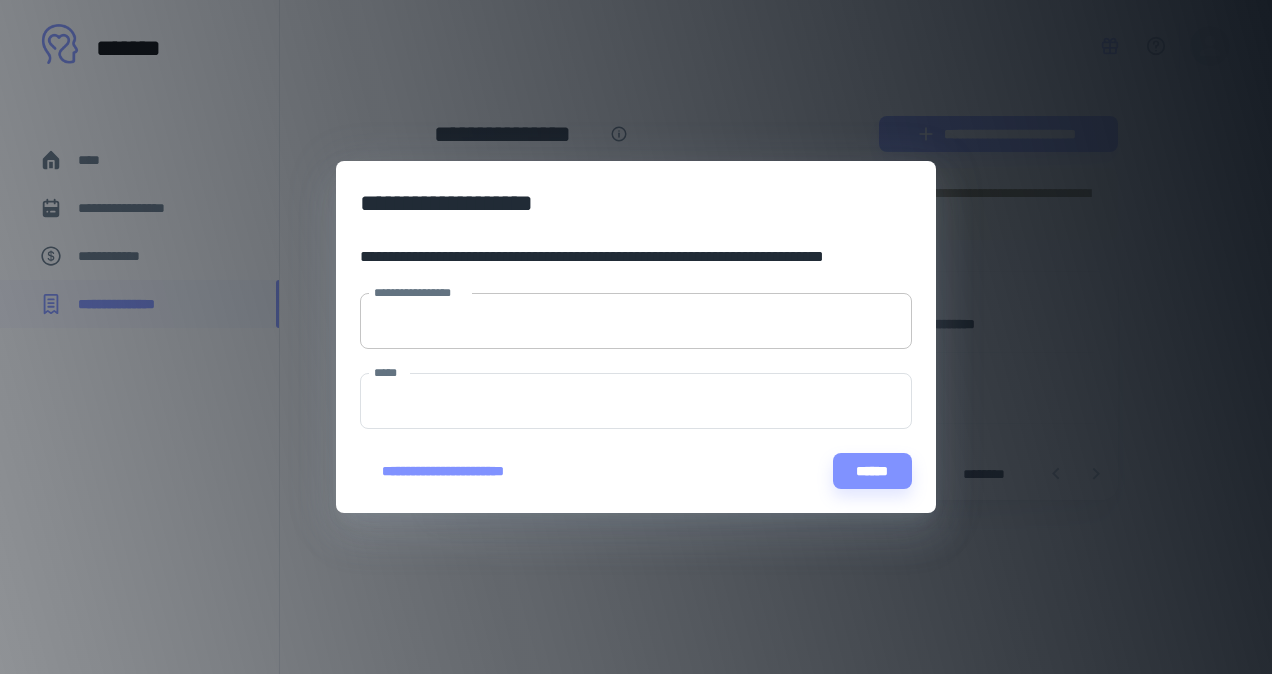 click on "**********" at bounding box center [636, 321] 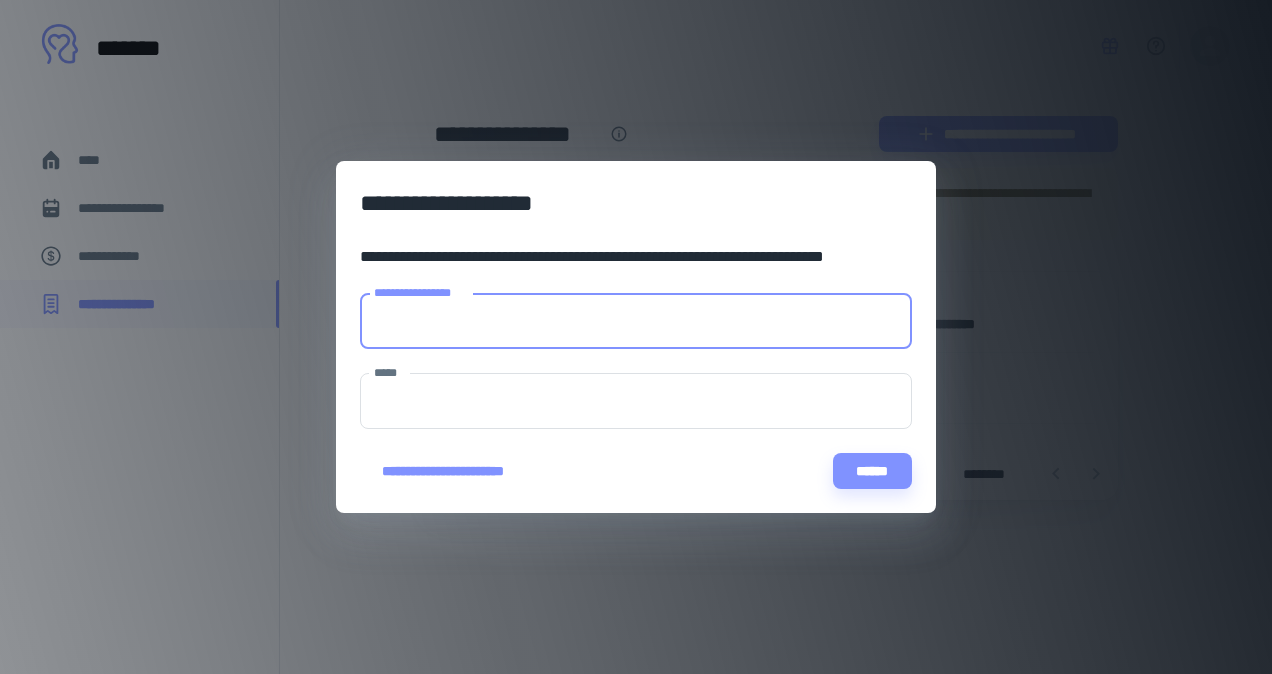 type on "*" 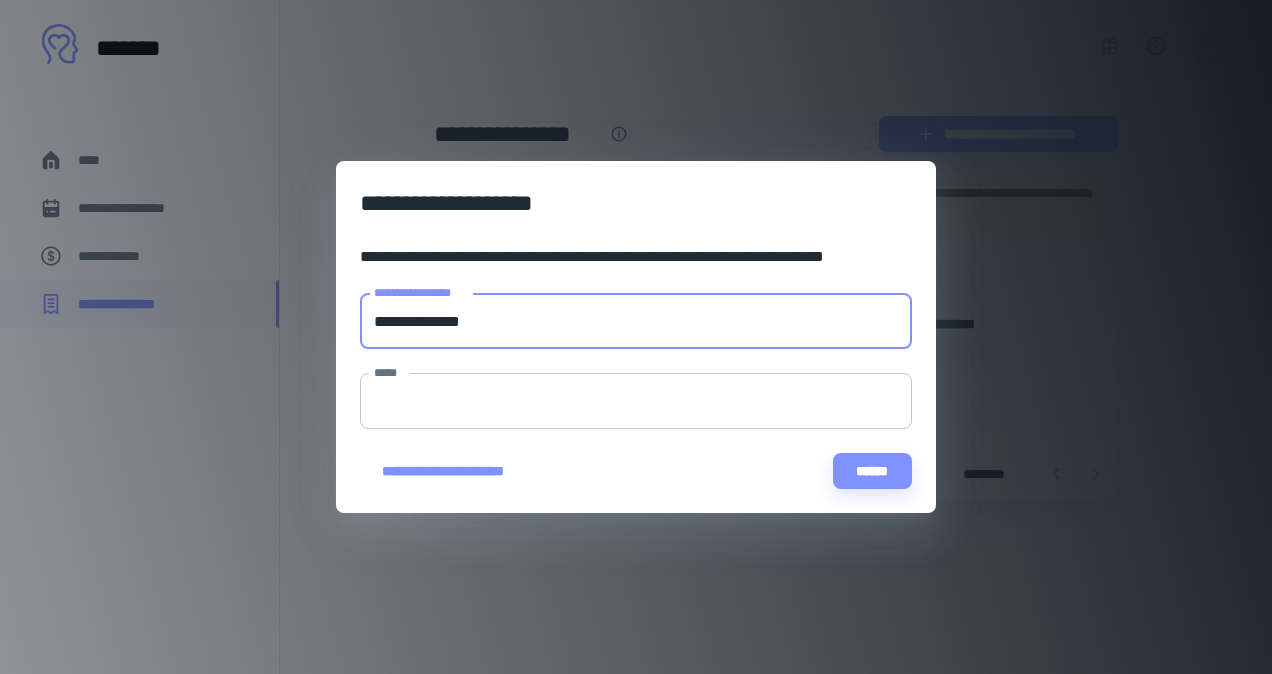 click on "*****" at bounding box center [636, 401] 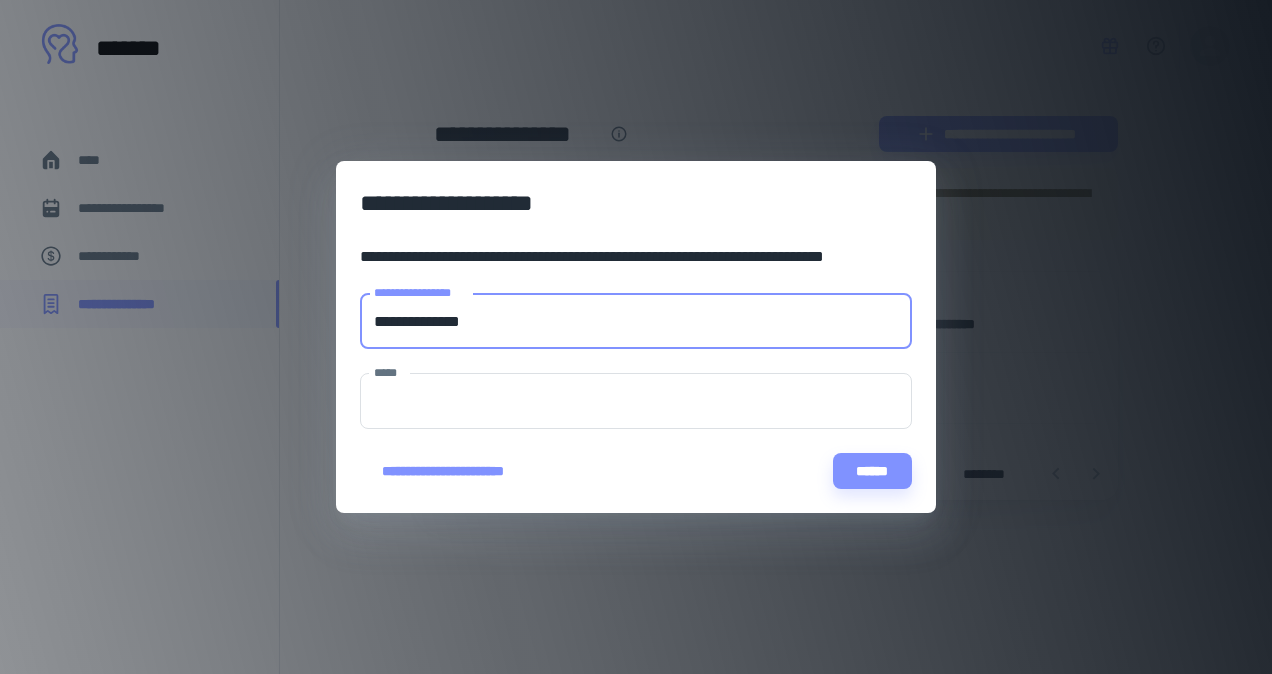 click on "**********" at bounding box center [636, 321] 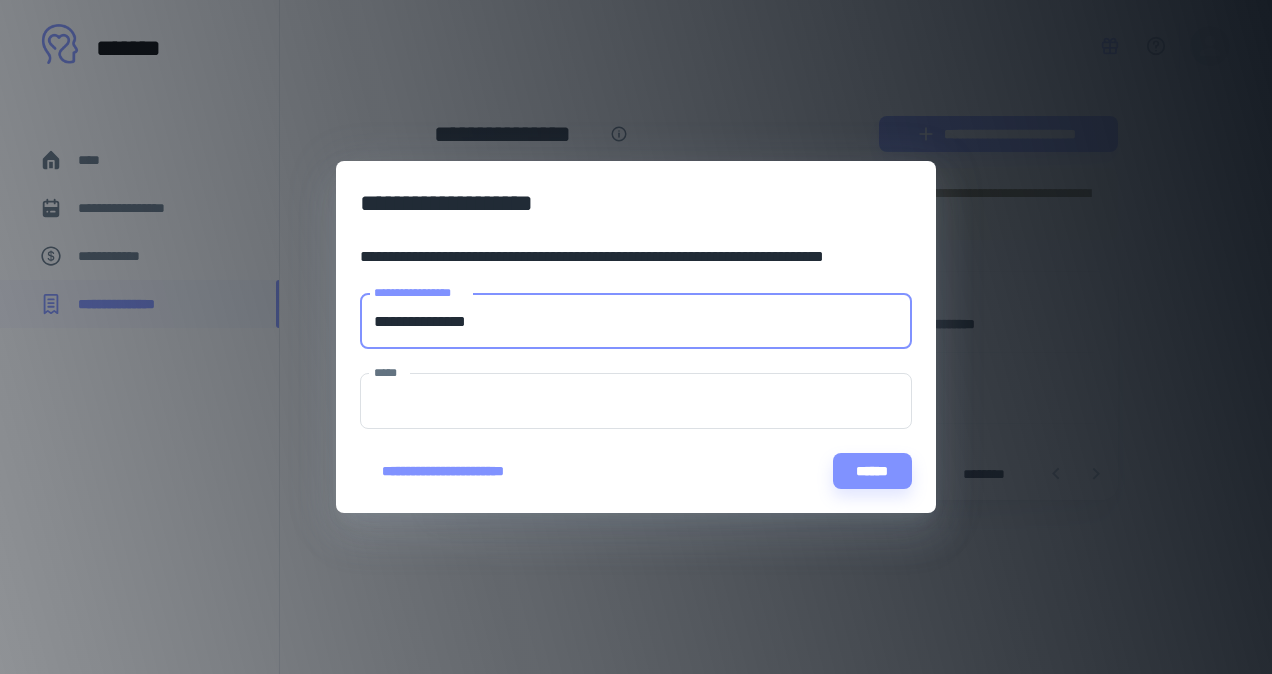 type on "**********" 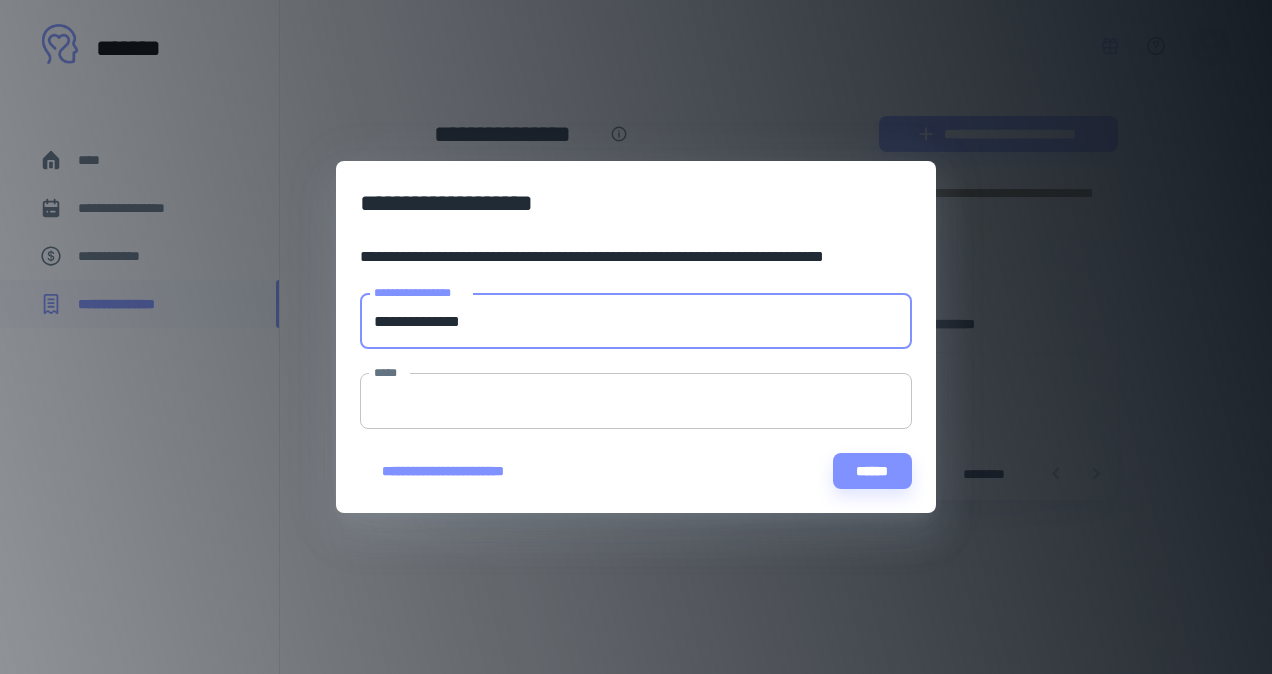 click on "*****" at bounding box center [636, 401] 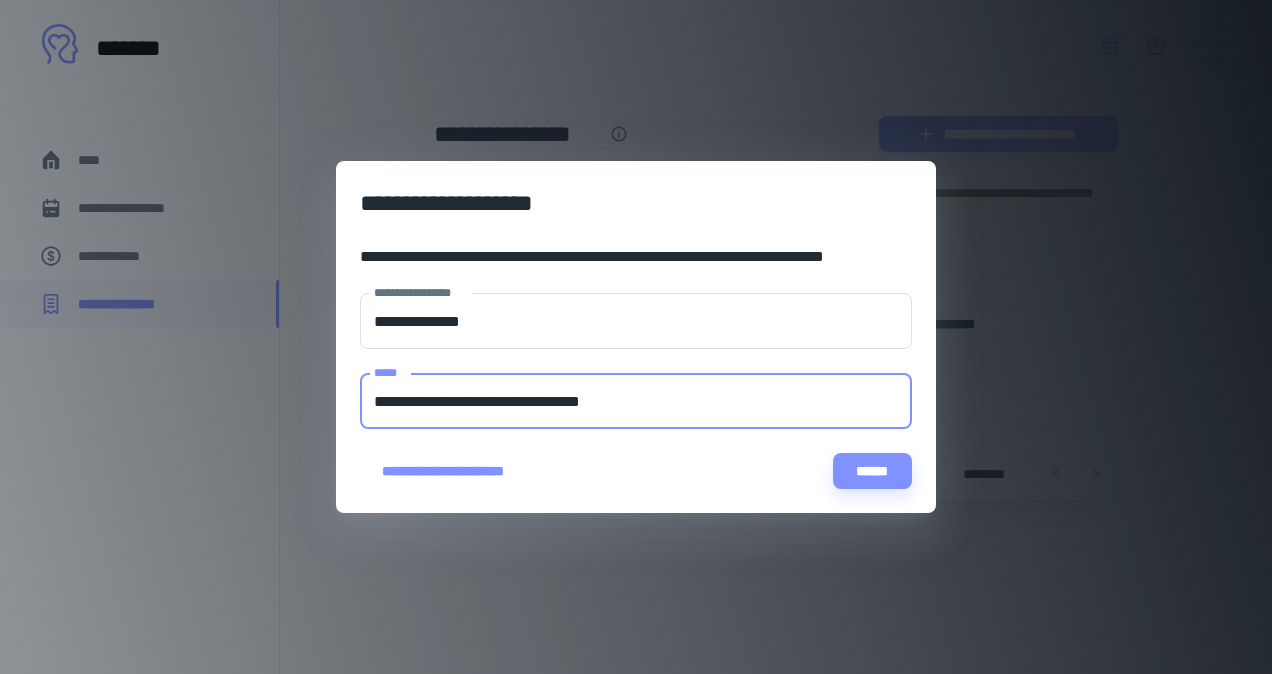 type on "**********" 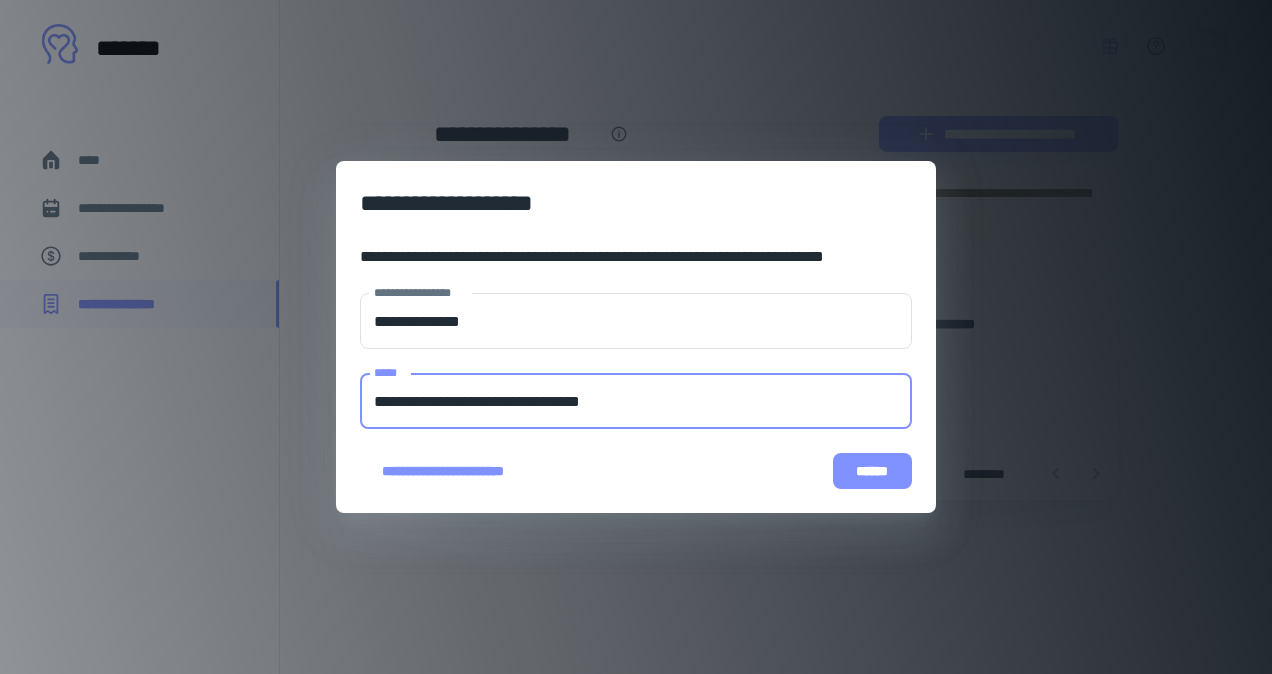 click on "******" at bounding box center [872, 471] 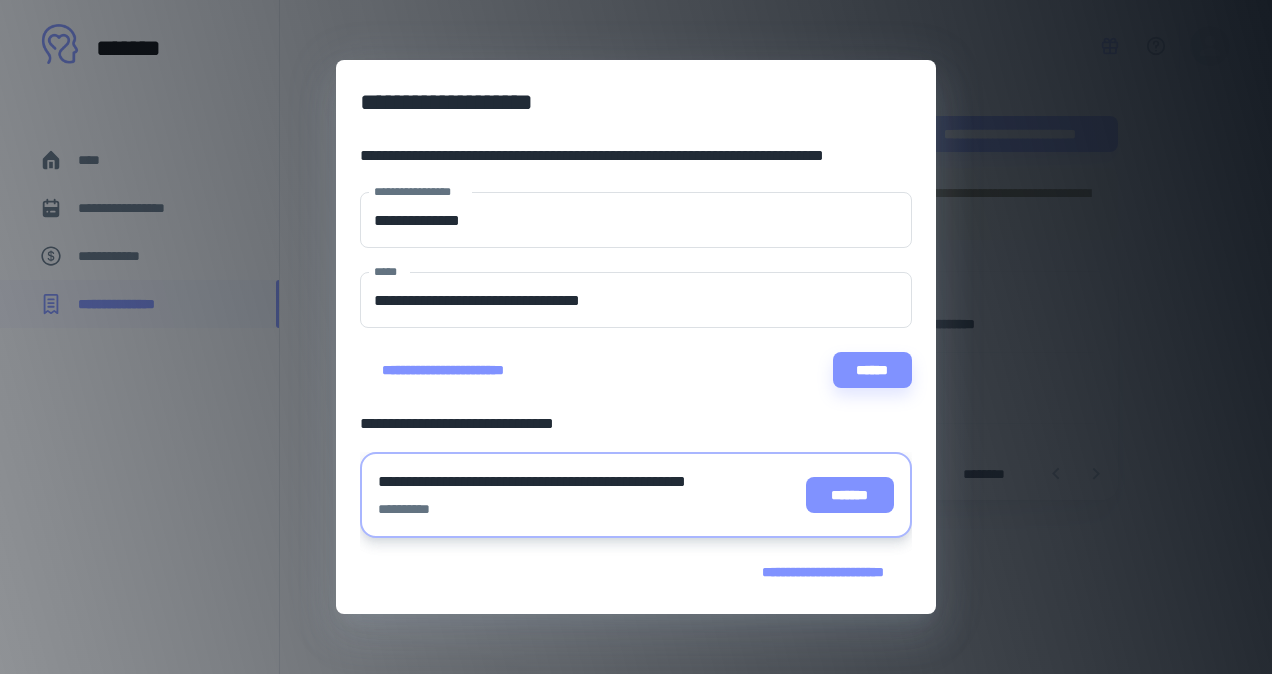 click on "*******" at bounding box center (850, 495) 